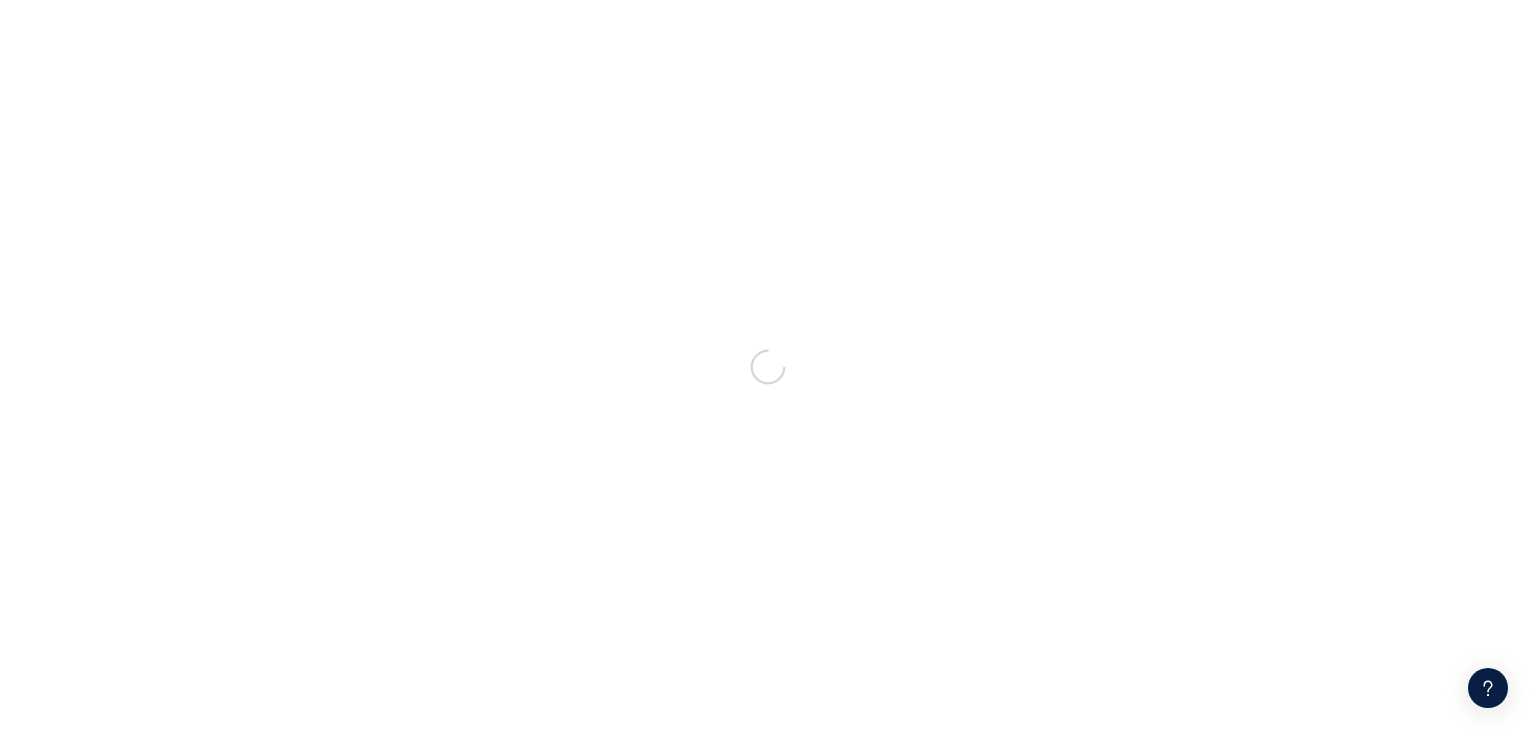 scroll, scrollTop: 0, scrollLeft: 0, axis: both 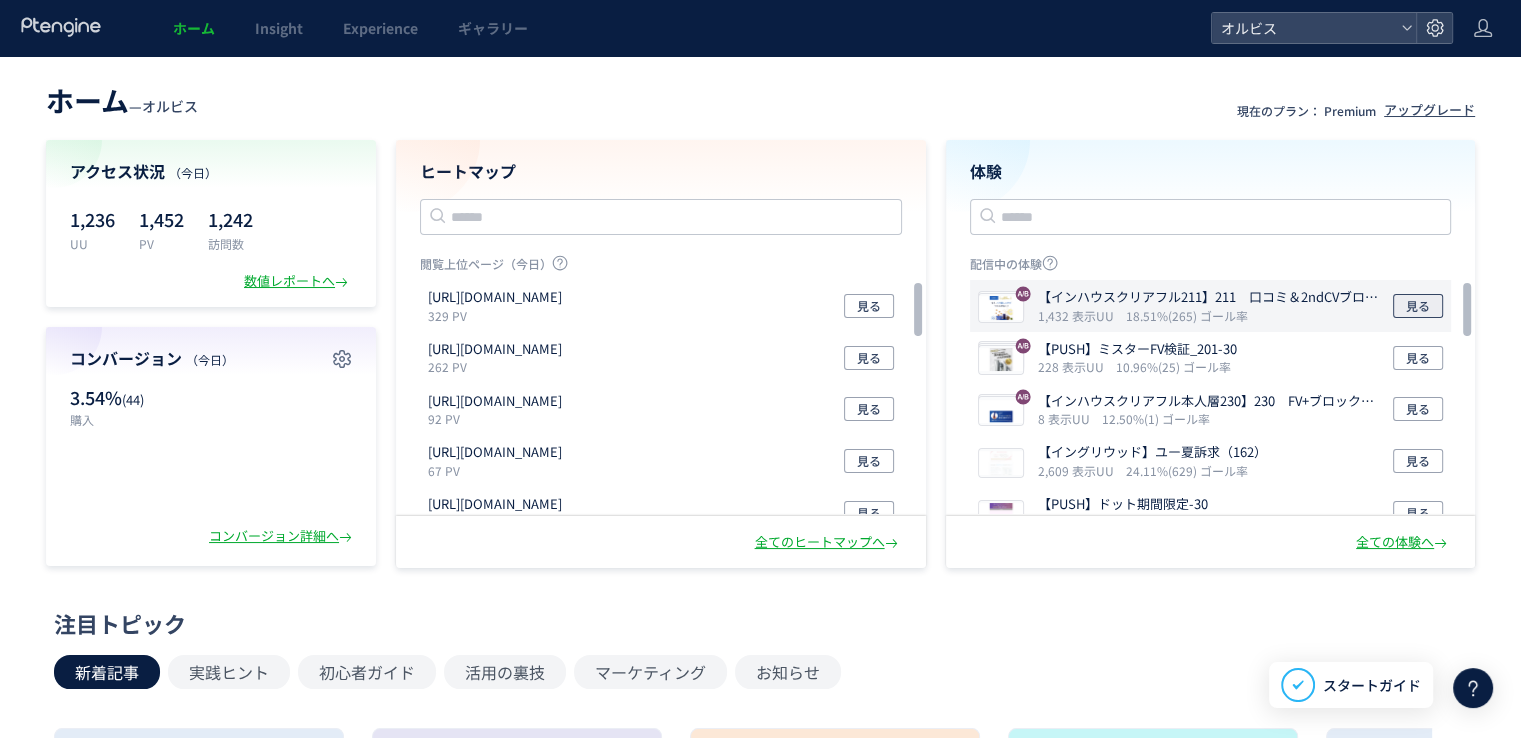 click on "見る" at bounding box center [1418, 306] 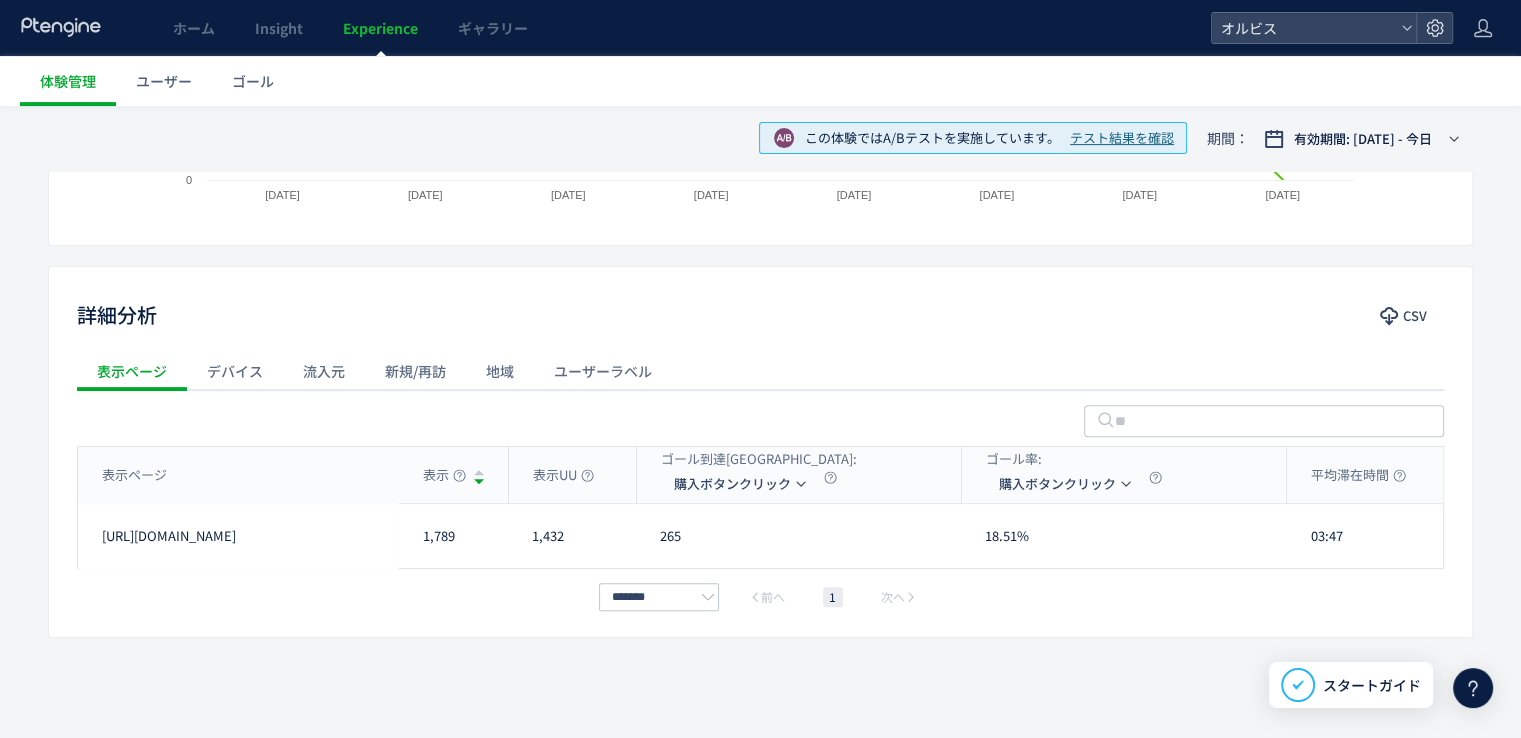 scroll, scrollTop: 0, scrollLeft: 0, axis: both 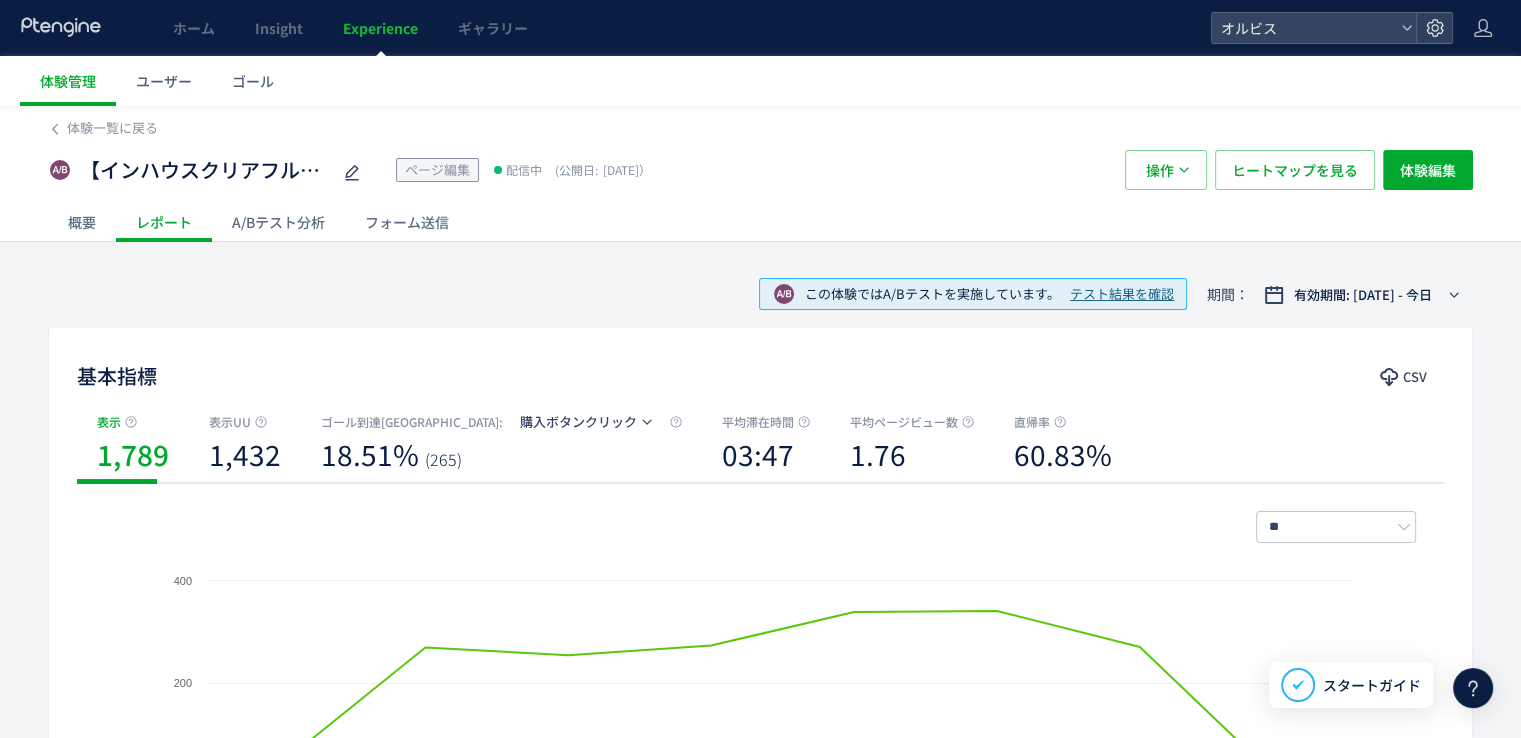 click on "A/Bテスト分析" 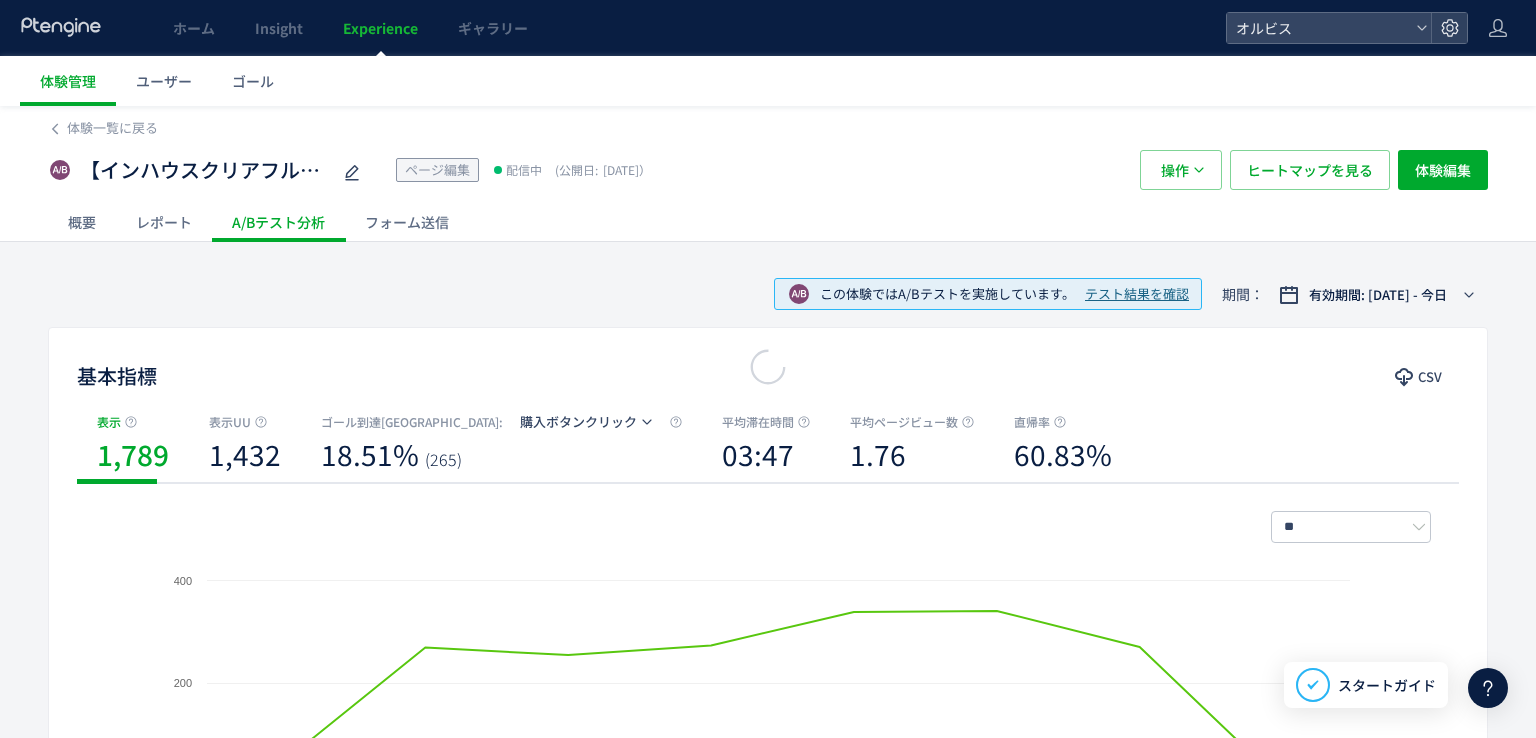 click 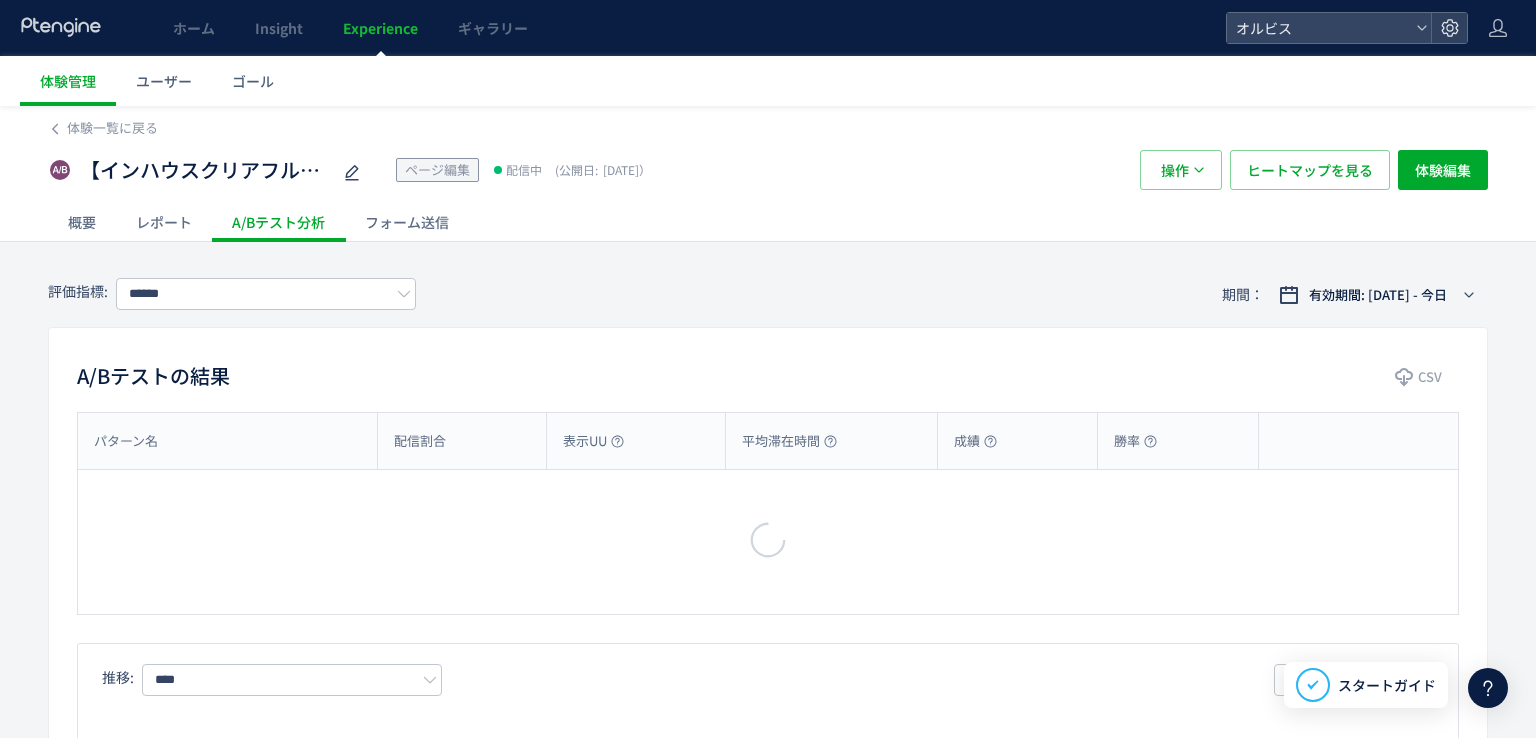 type on "*********" 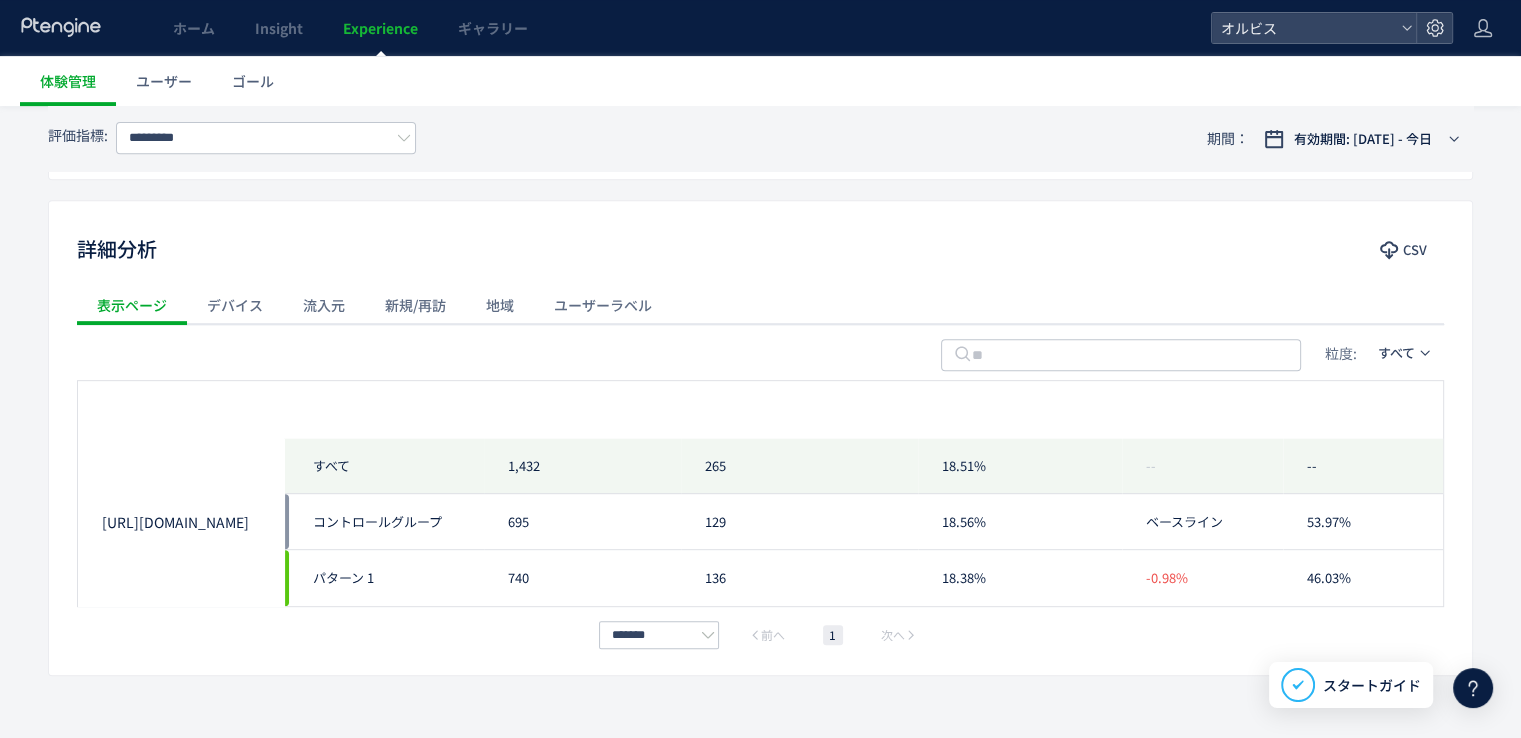 scroll, scrollTop: 0, scrollLeft: 0, axis: both 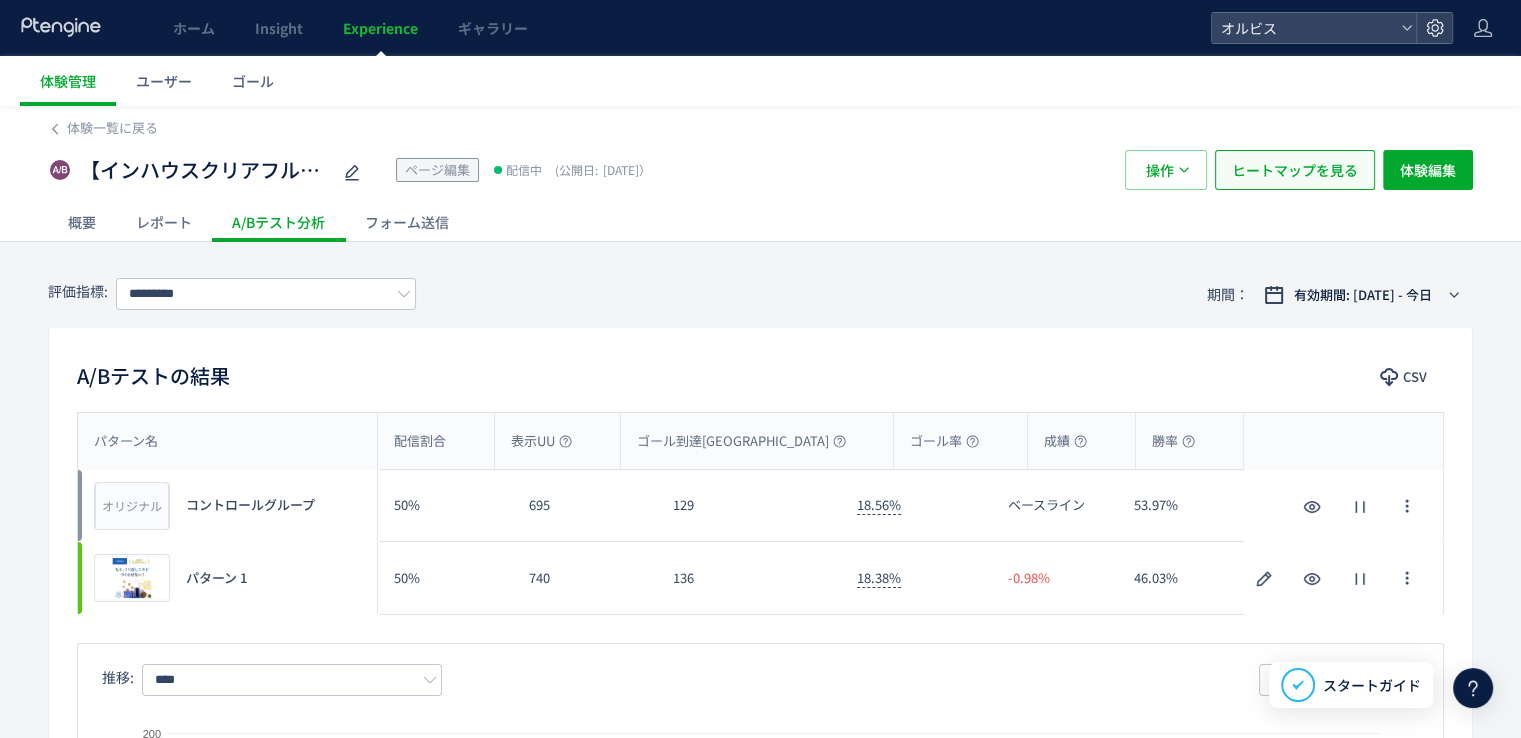 click on "ヒートマップを見る" at bounding box center [1295, 170] 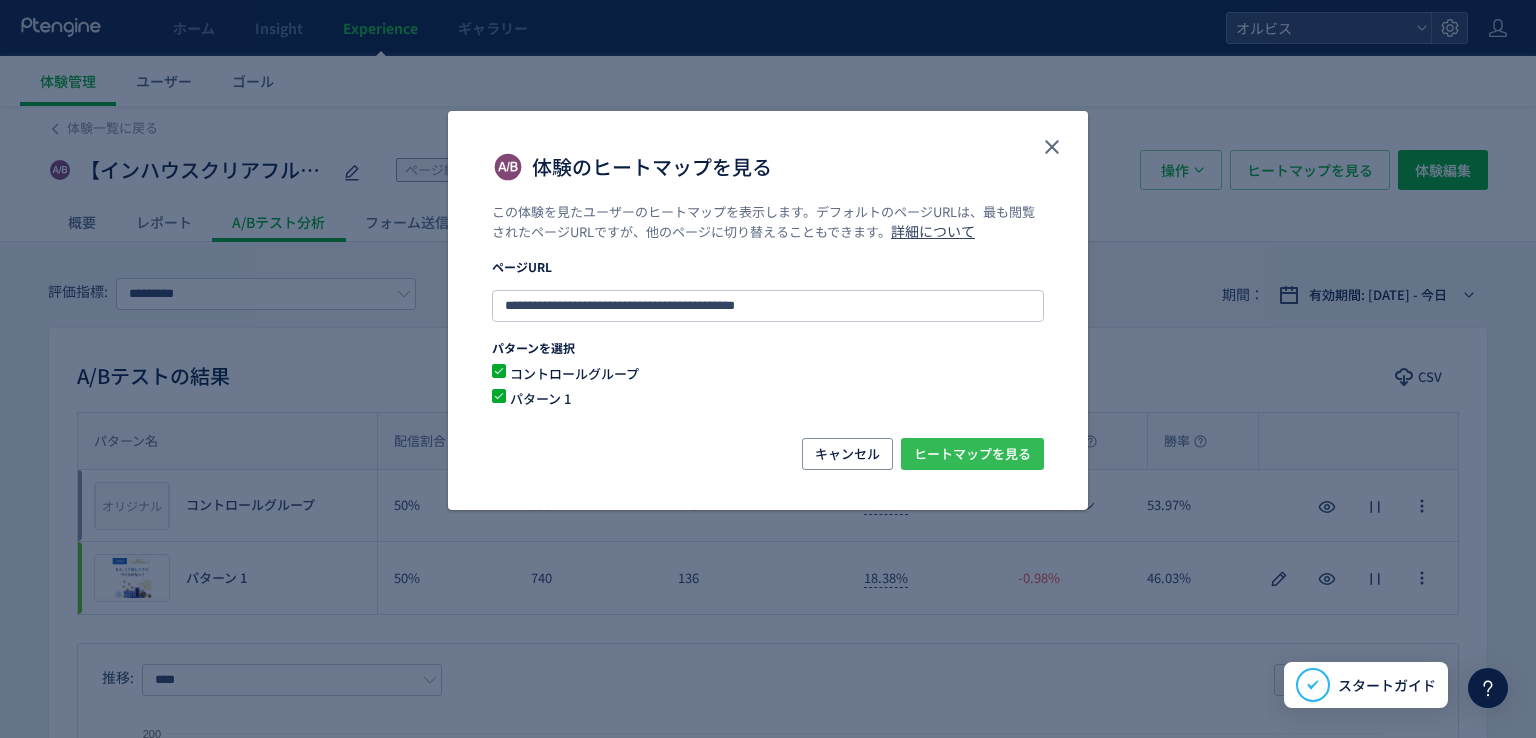 click on "ヒートマップを見る" at bounding box center [972, 454] 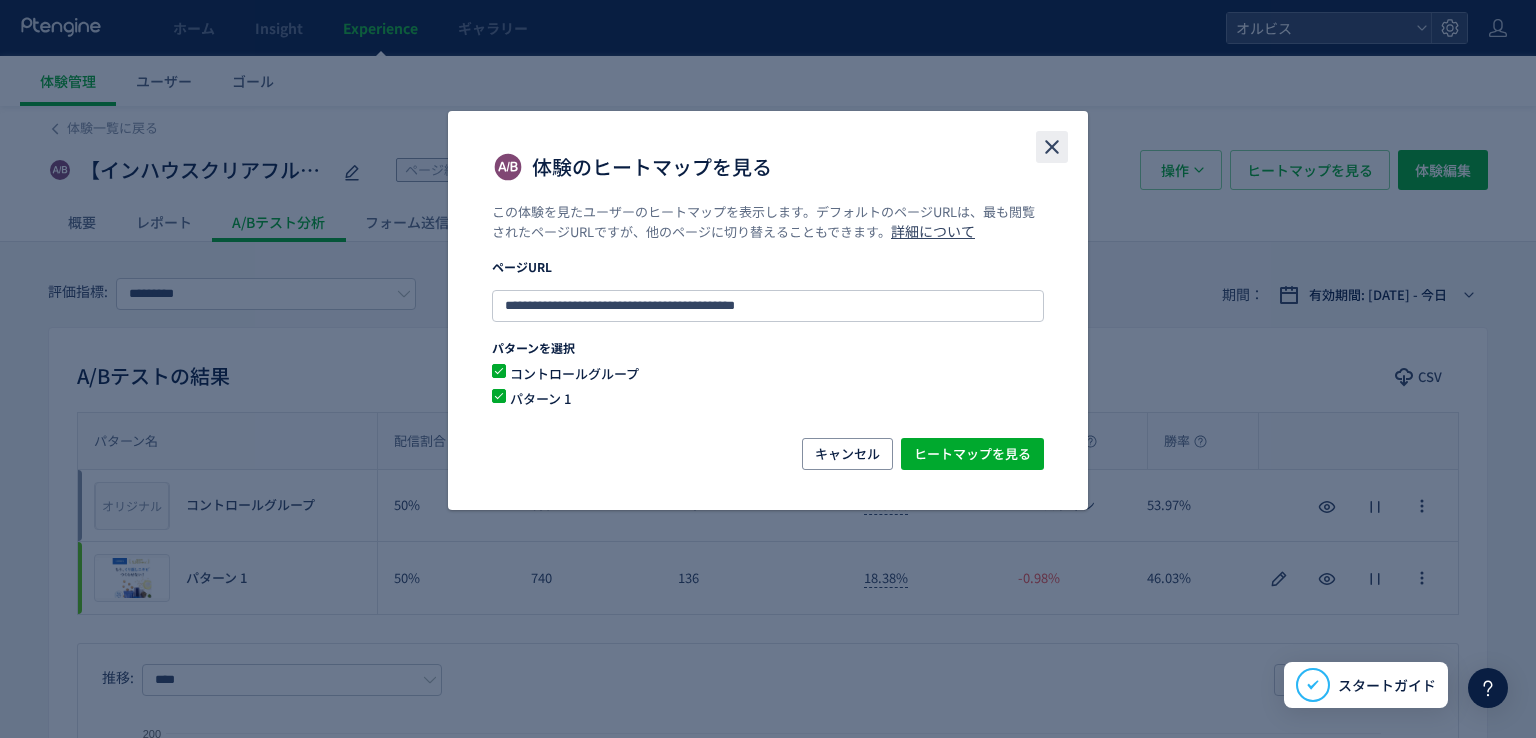 click 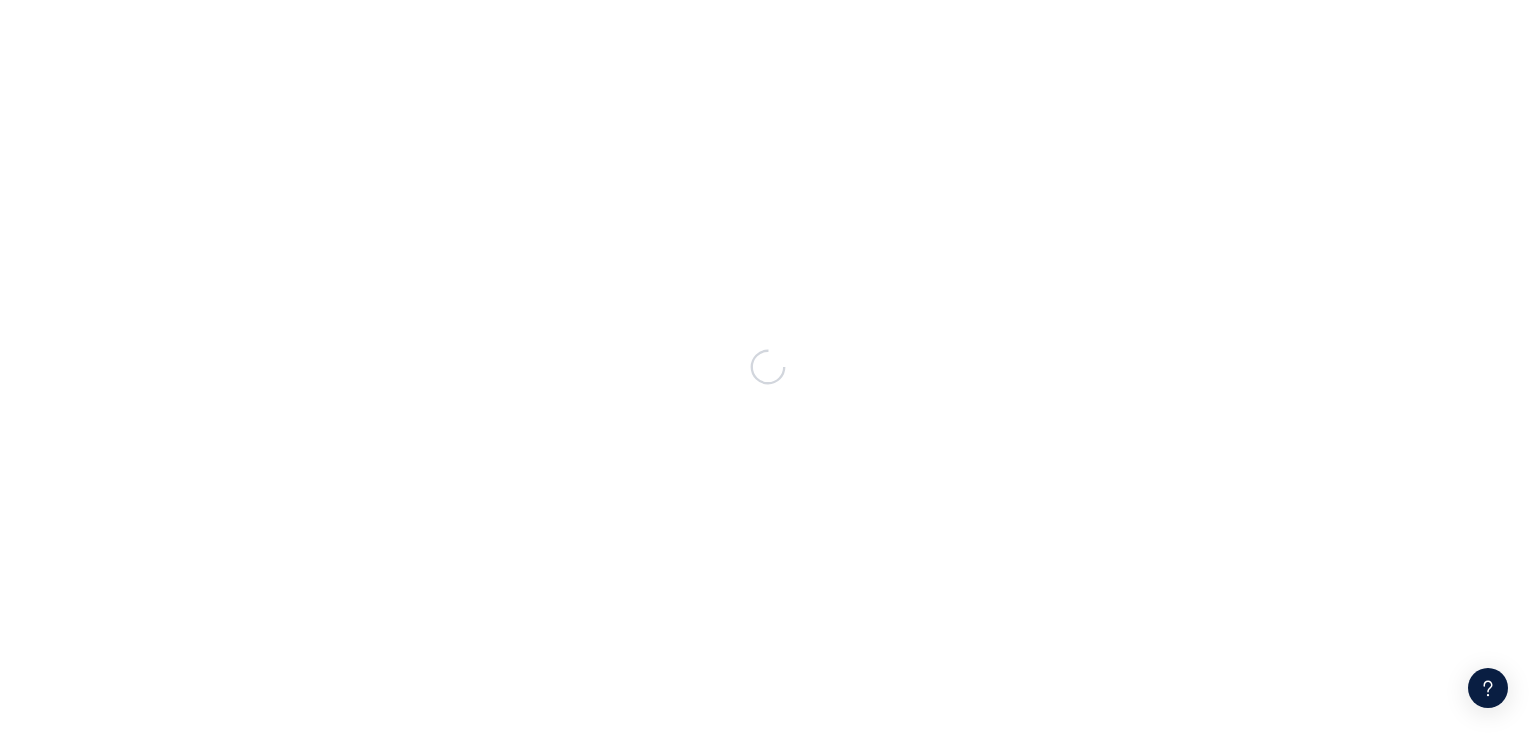scroll, scrollTop: 0, scrollLeft: 0, axis: both 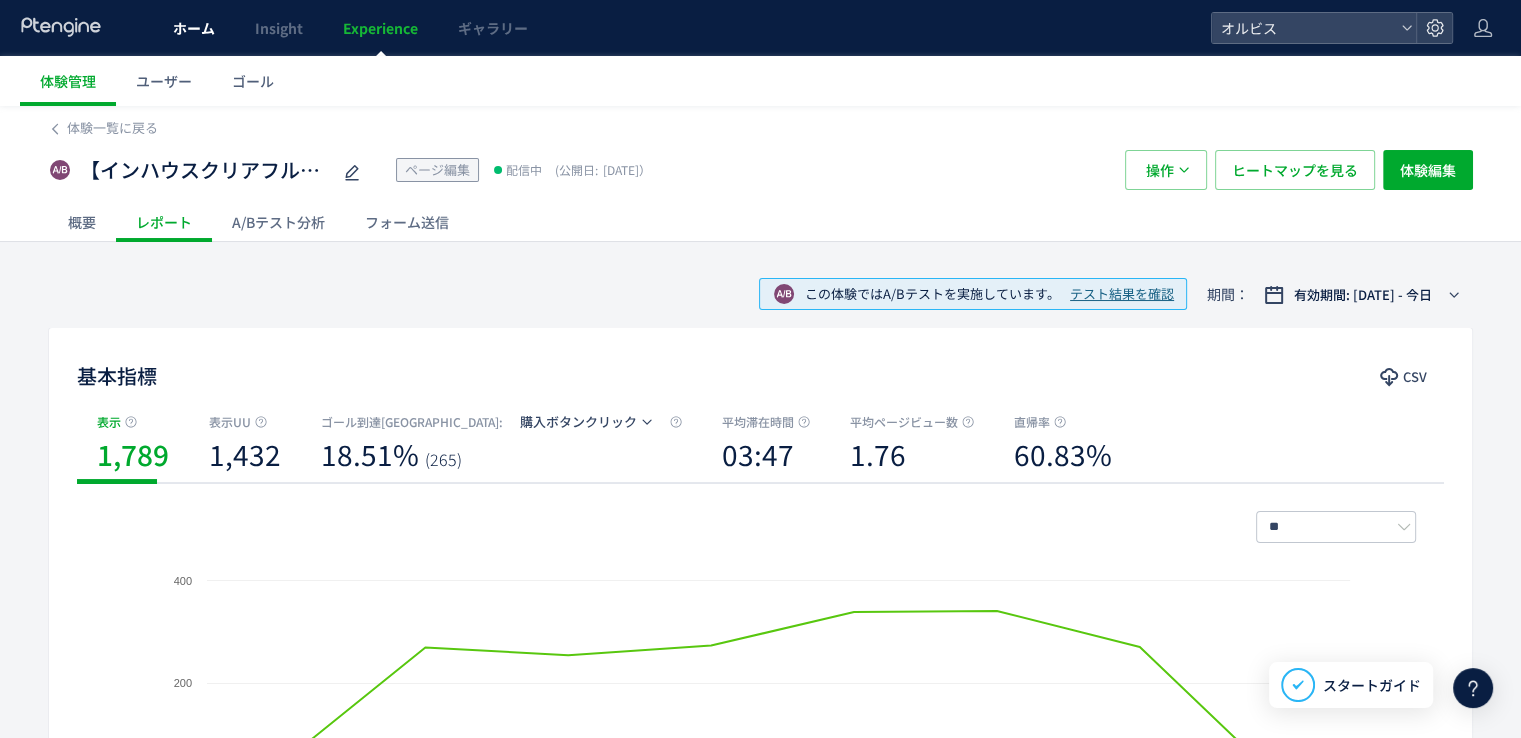 click on "ホーム" at bounding box center [194, 28] 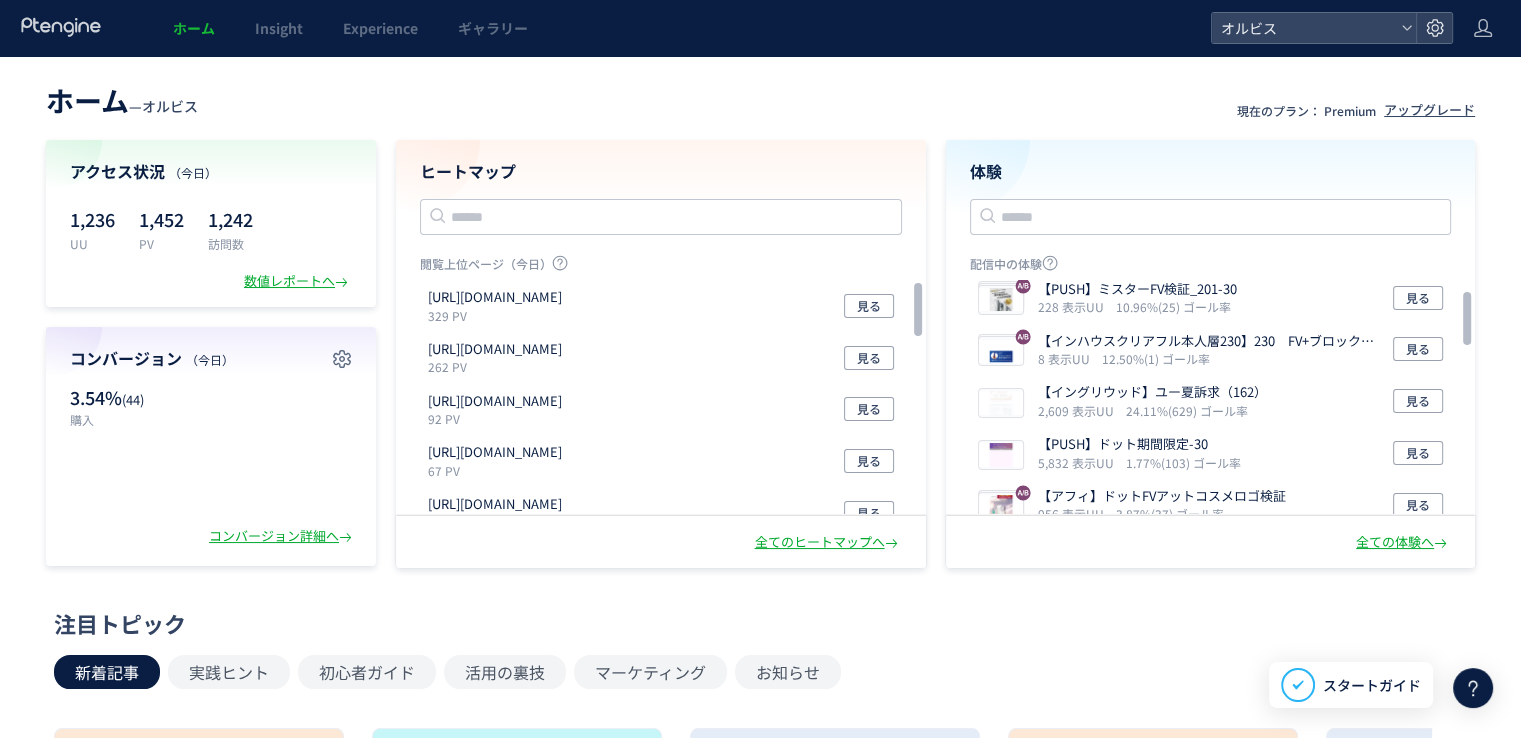scroll, scrollTop: 39, scrollLeft: 0, axis: vertical 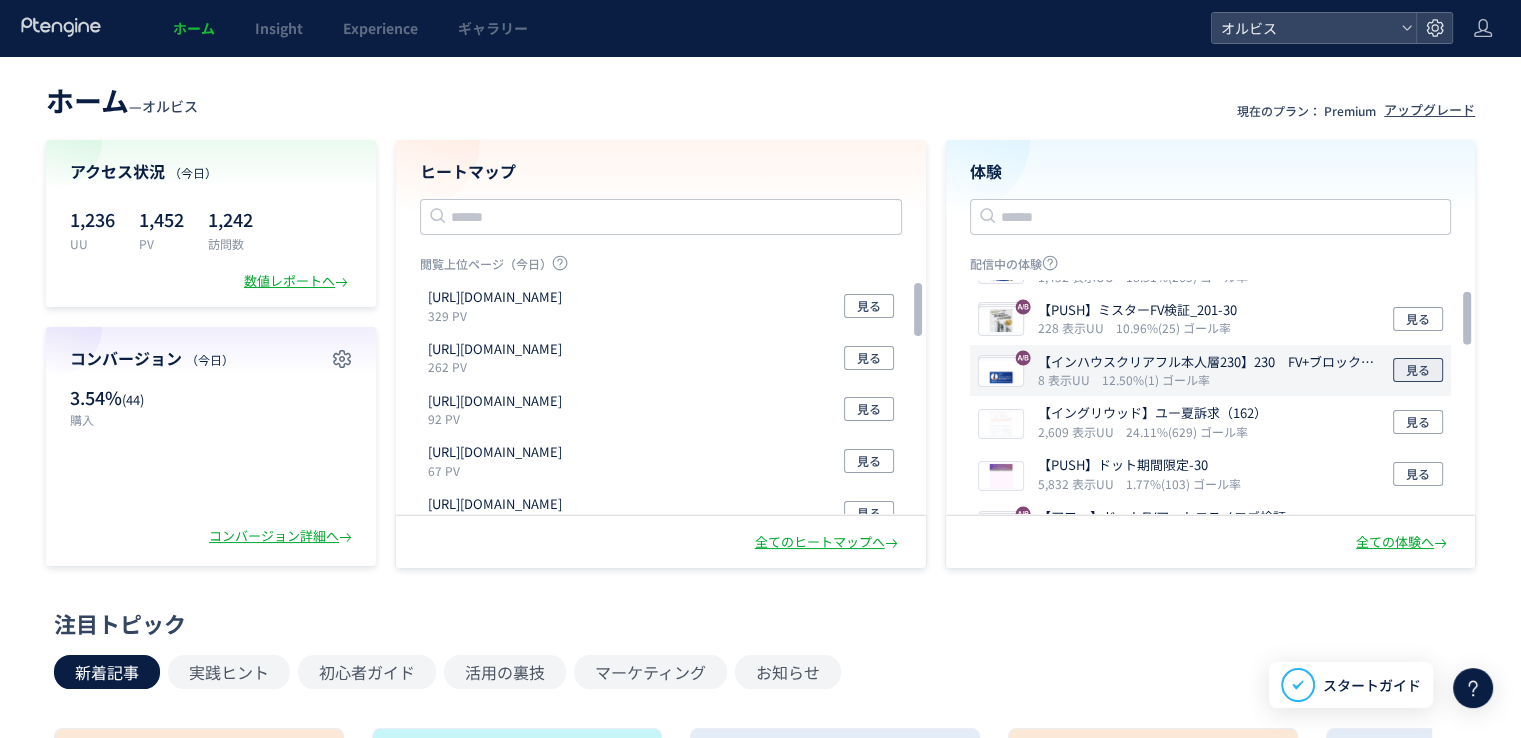 click on "見る" at bounding box center [1418, 370] 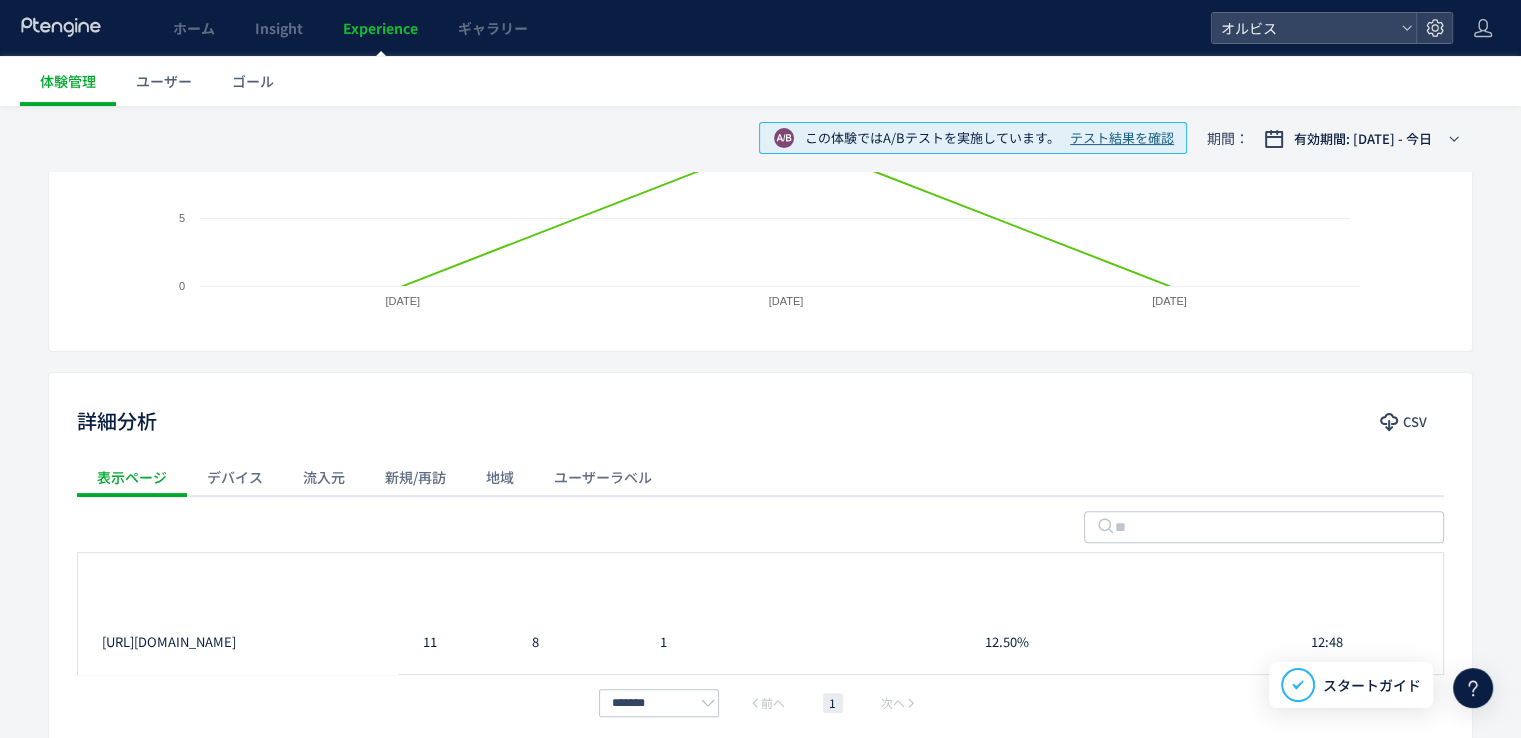 scroll, scrollTop: 0, scrollLeft: 0, axis: both 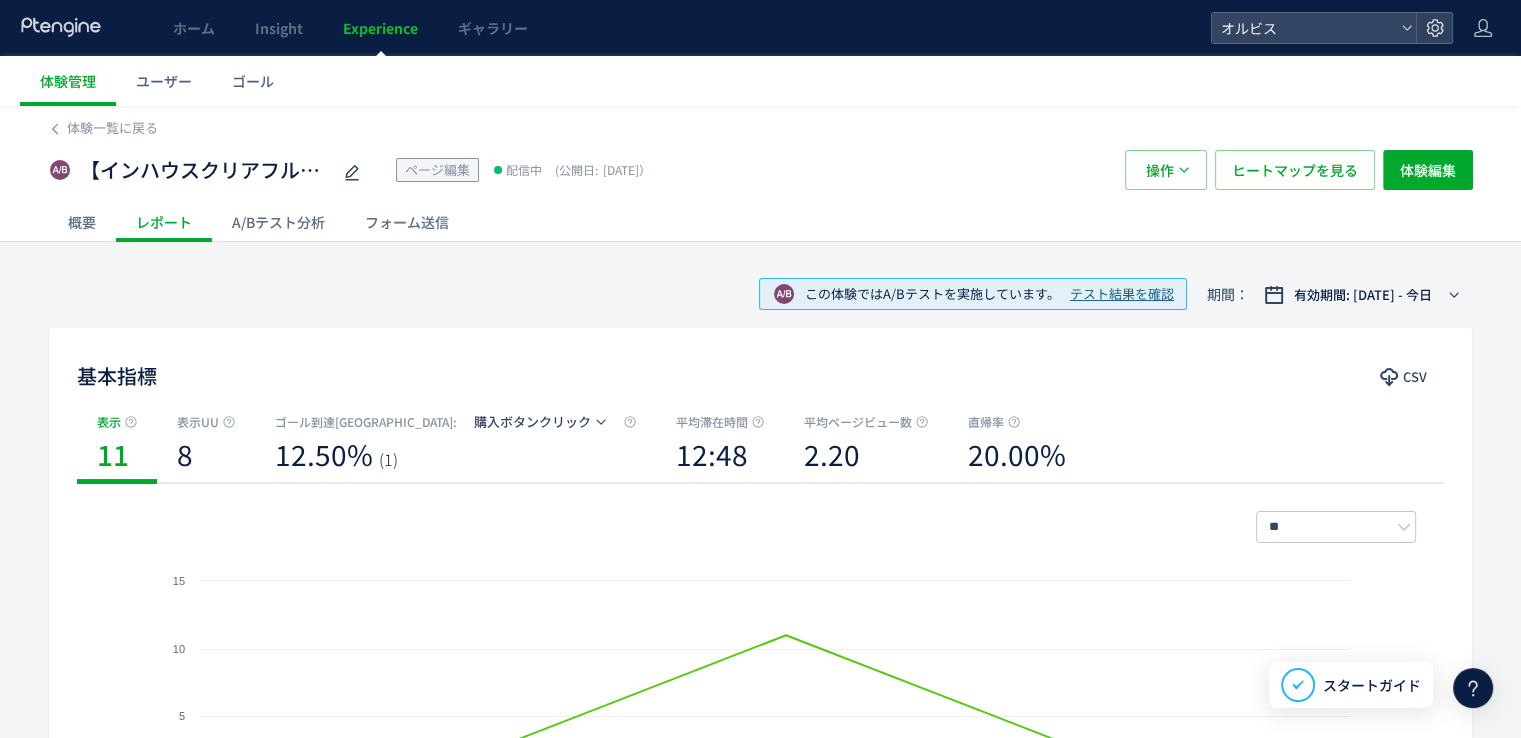 click on "A/Bテスト分析" 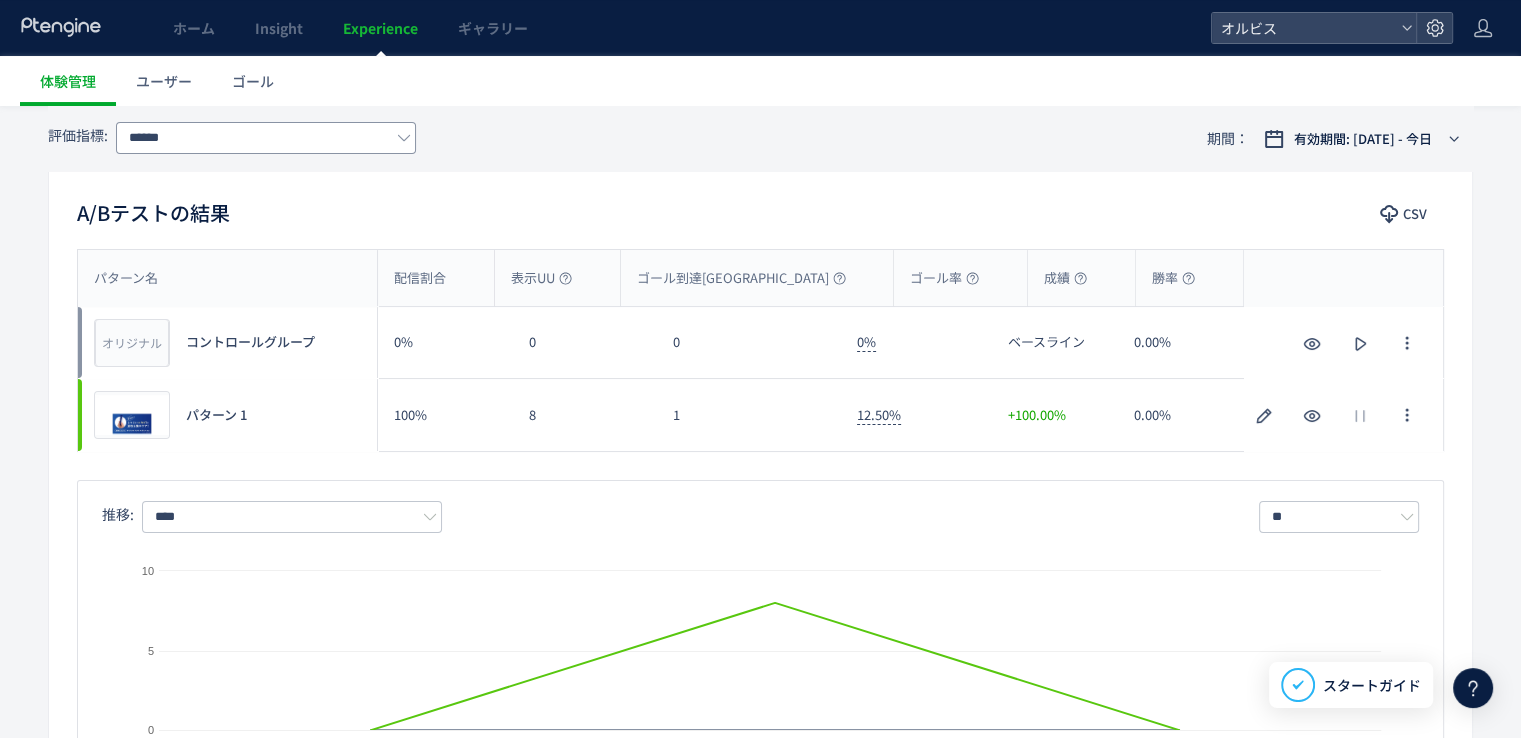 scroll, scrollTop: 0, scrollLeft: 0, axis: both 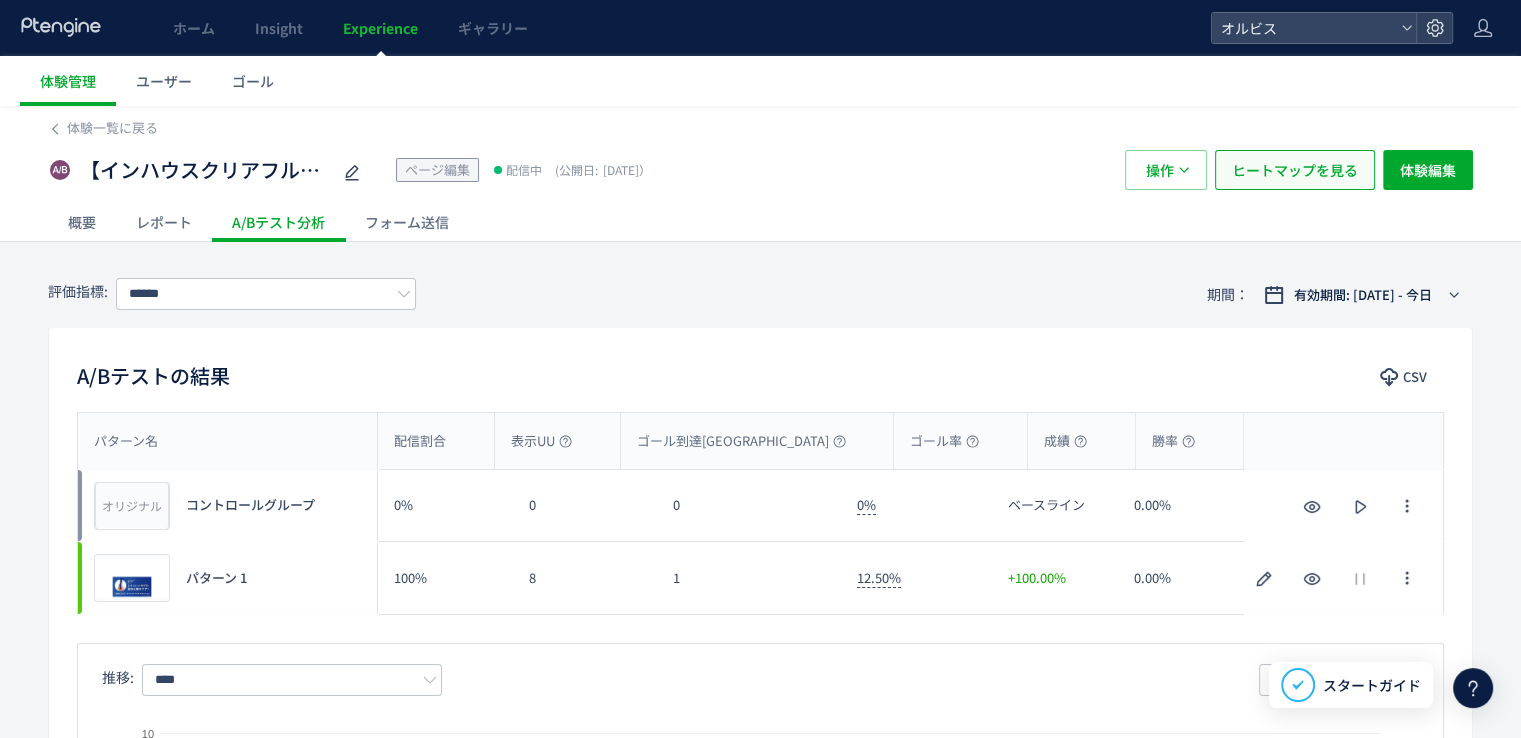 click on "ヒートマップを見る" at bounding box center (1295, 170) 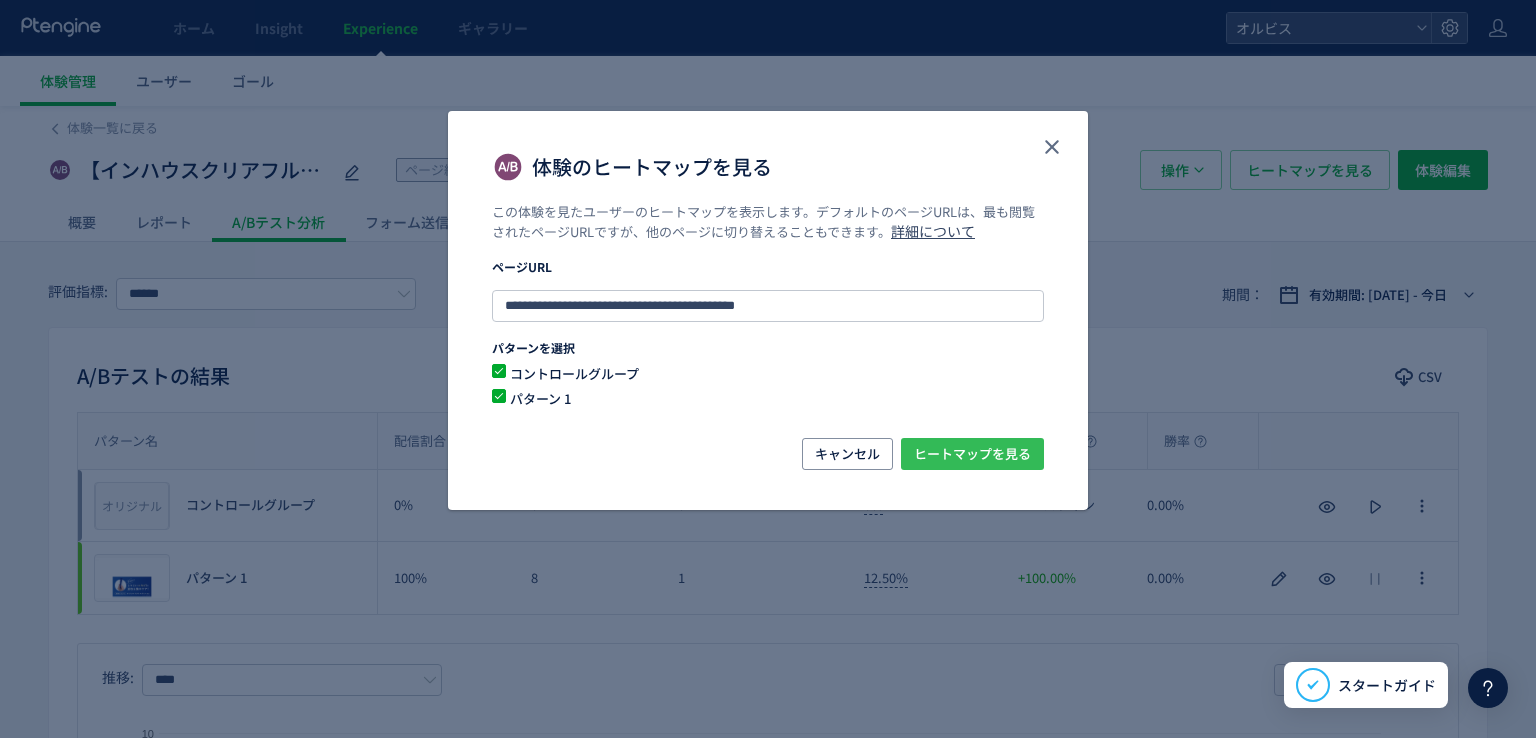 click on "ヒートマップを見る" at bounding box center (972, 454) 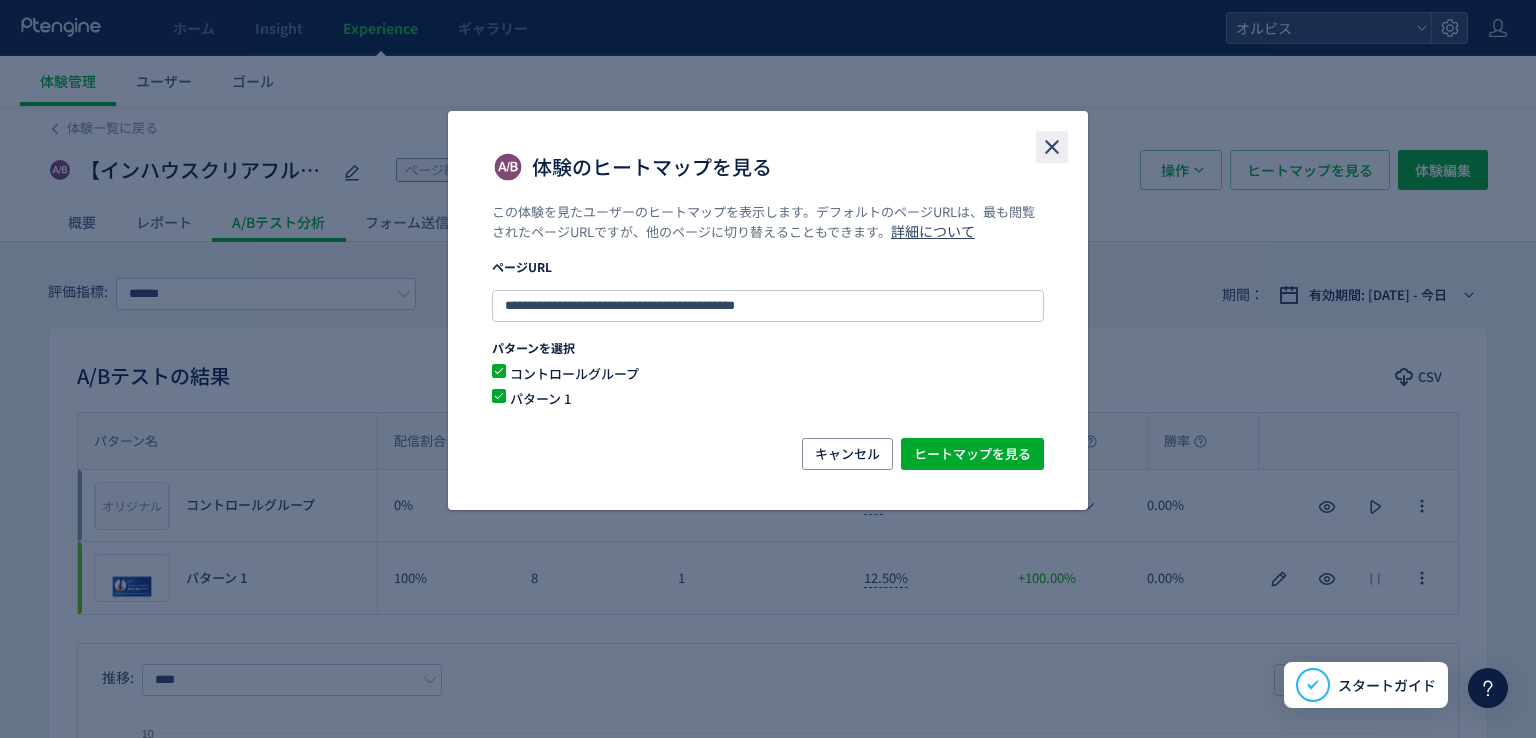 click 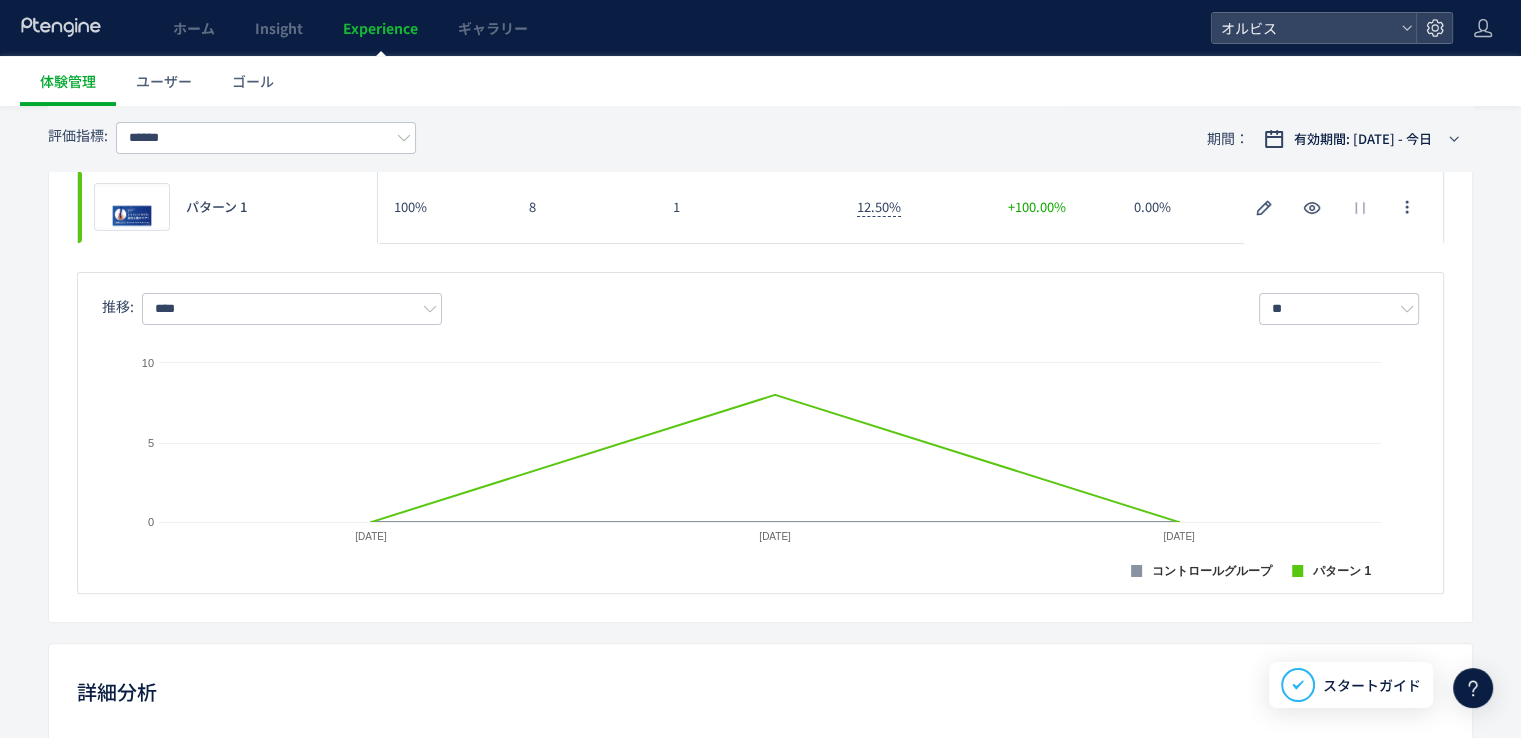 scroll, scrollTop: 0, scrollLeft: 0, axis: both 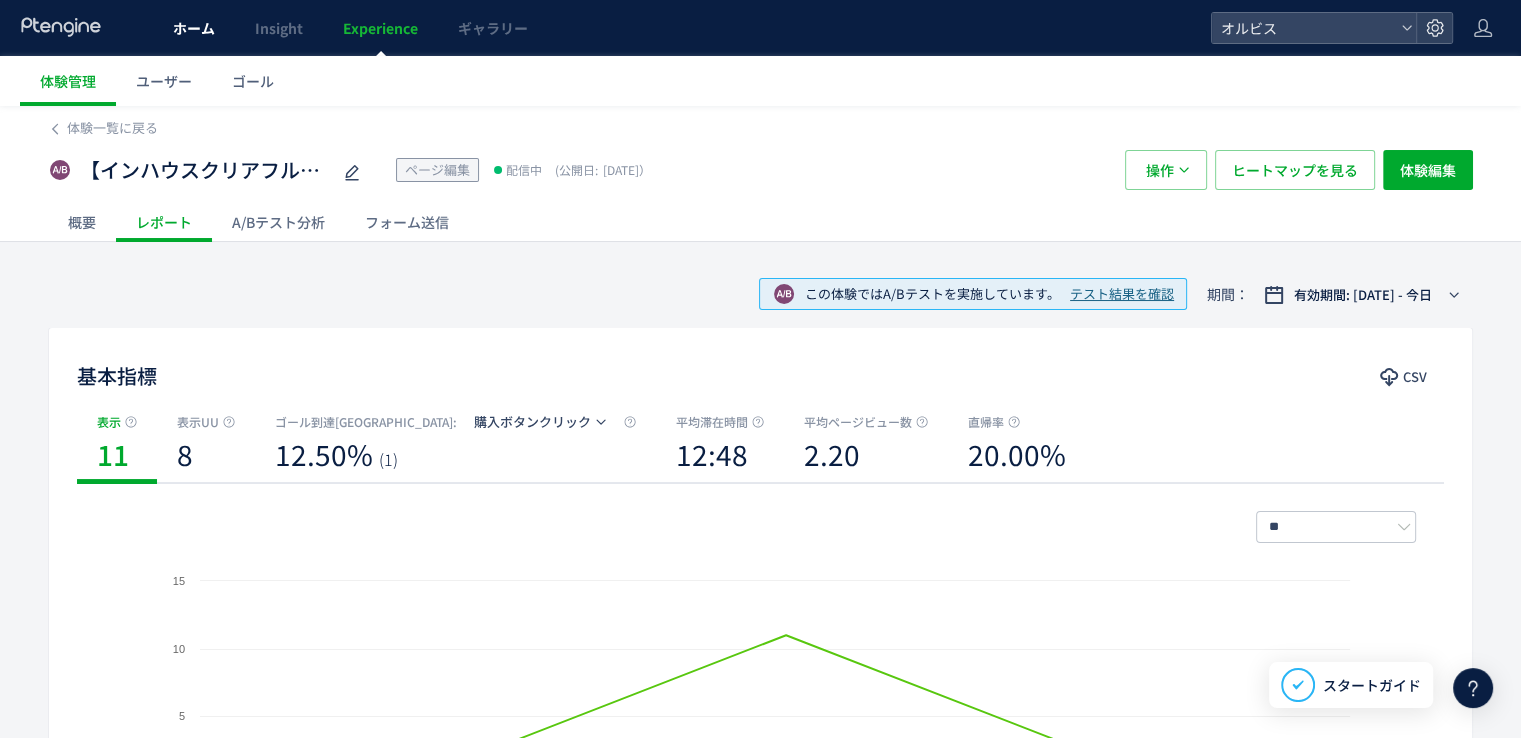 click on "ホーム" at bounding box center [194, 28] 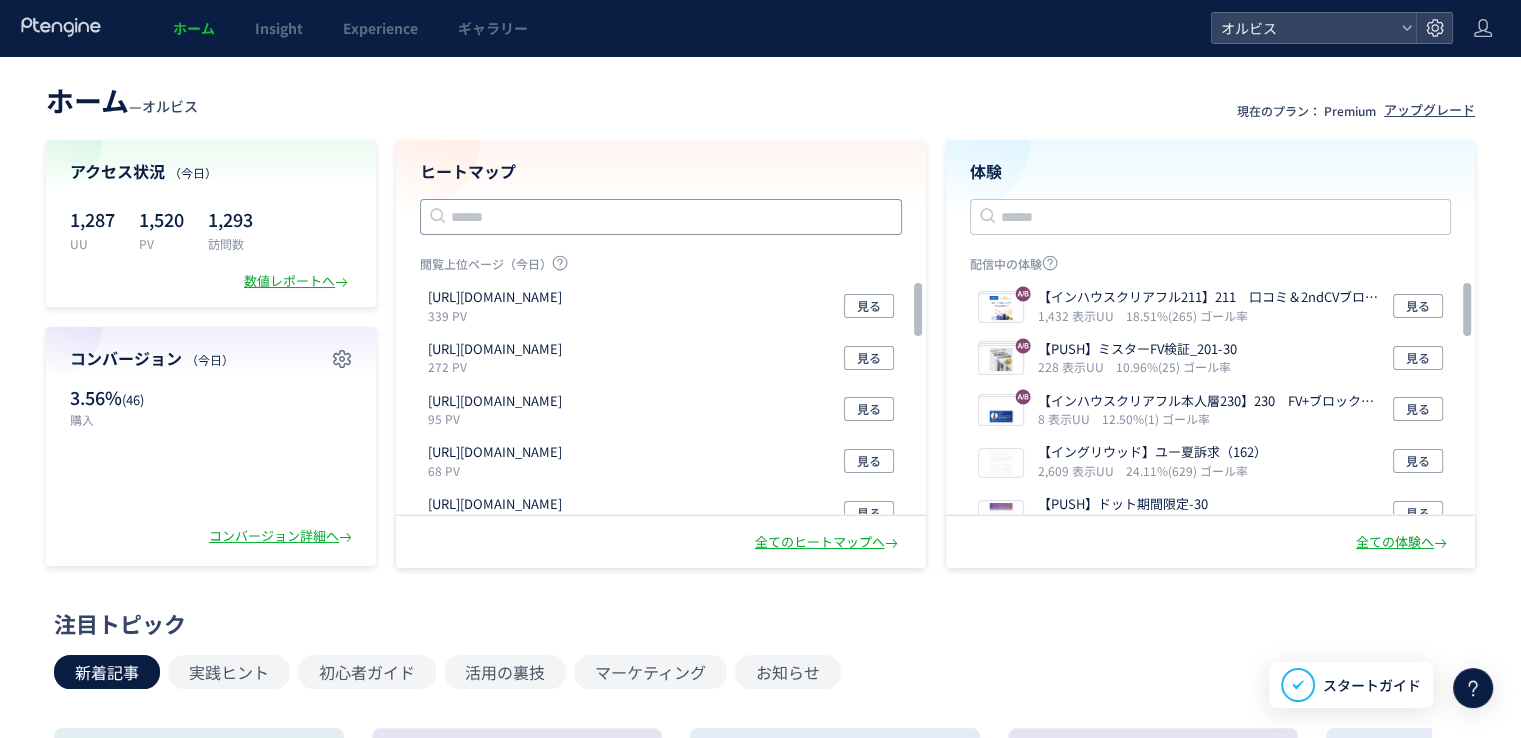 click 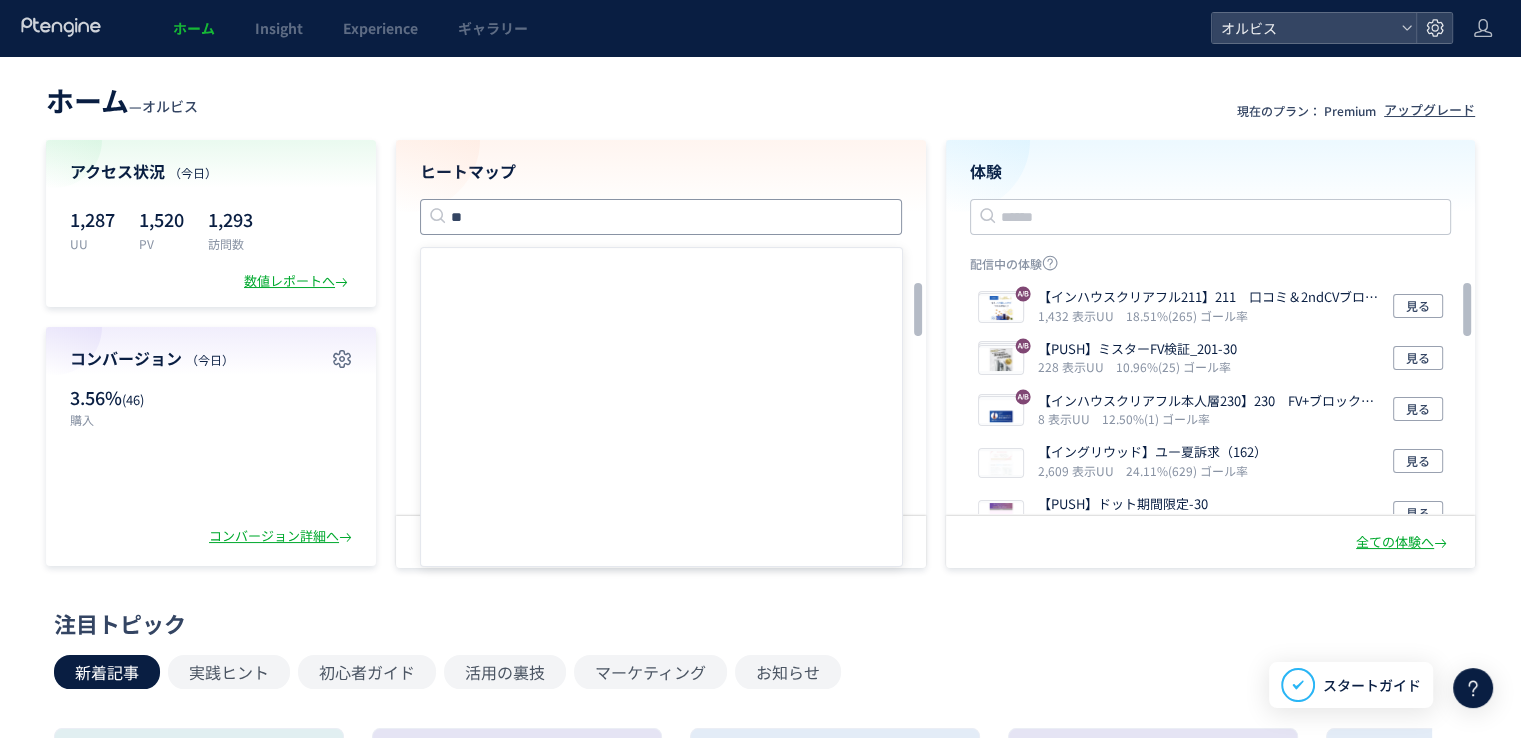 type on "*" 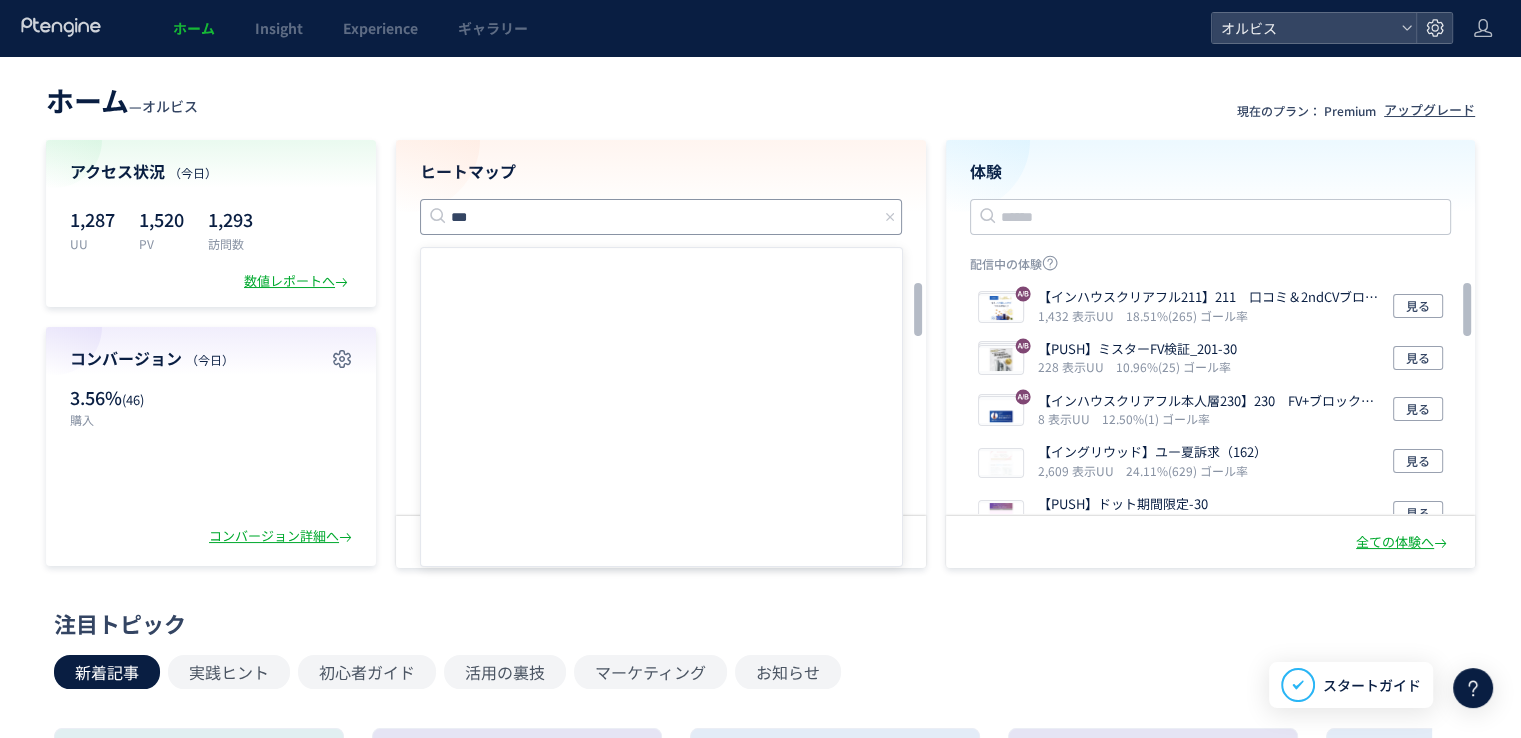 type on "***" 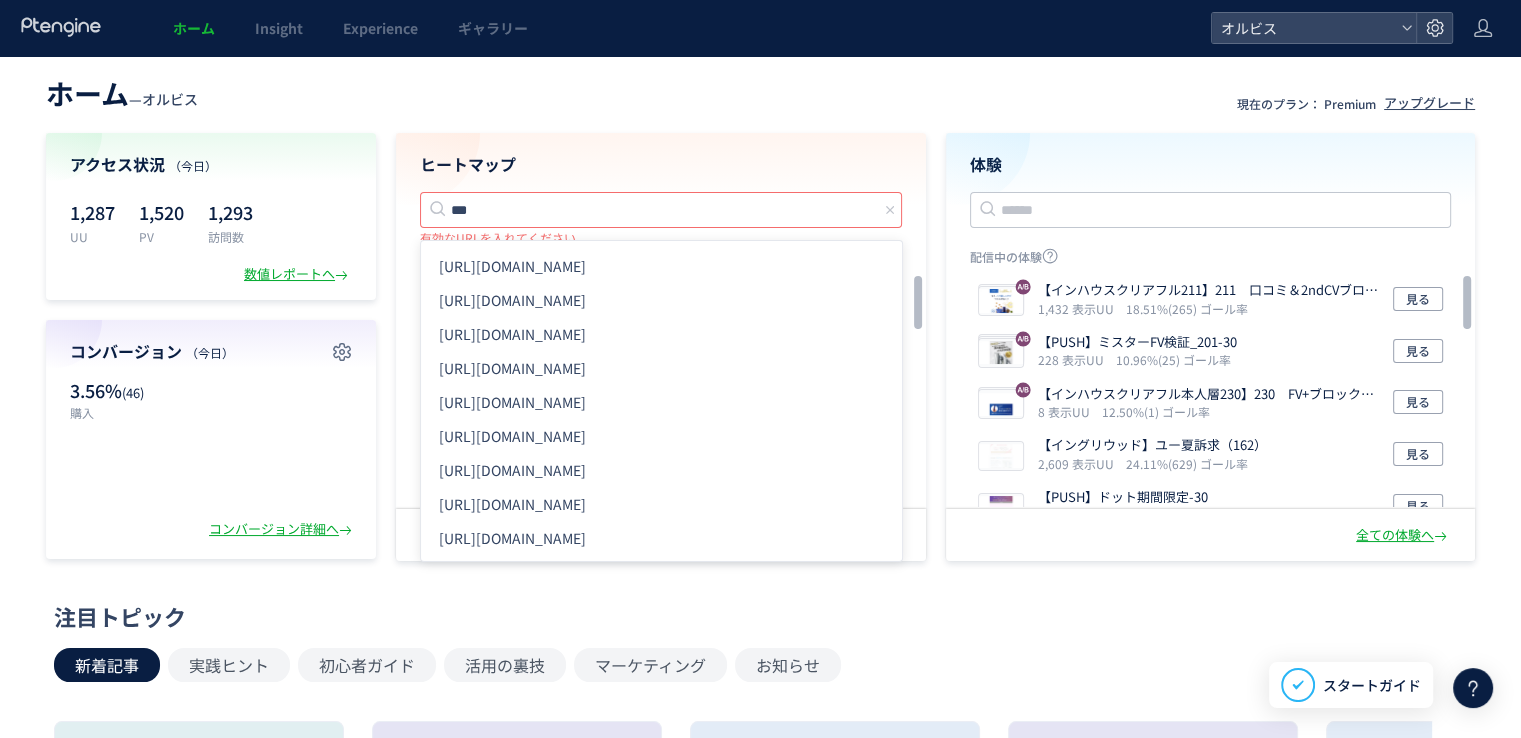 scroll, scrollTop: 8, scrollLeft: 0, axis: vertical 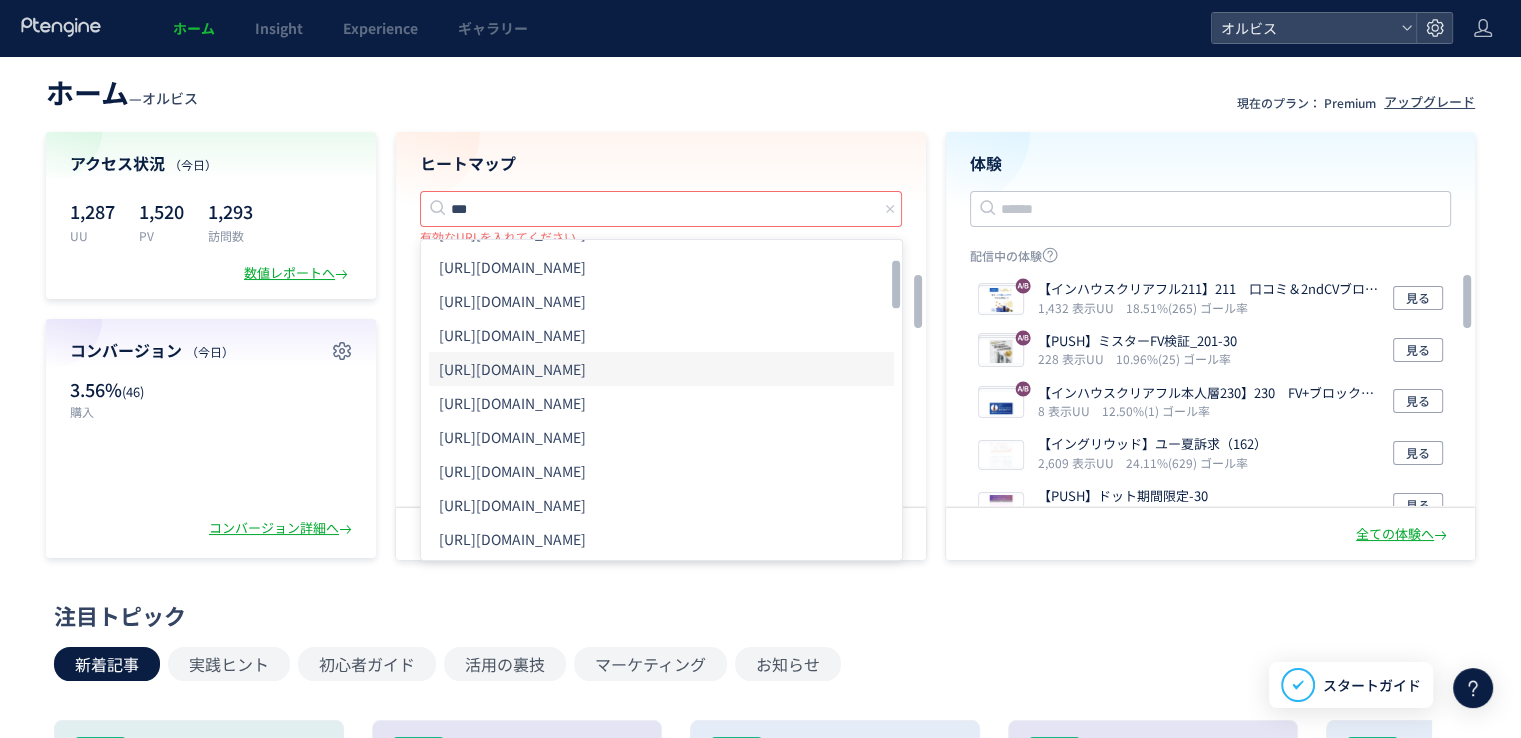 click on "[URL][DOMAIN_NAME]" 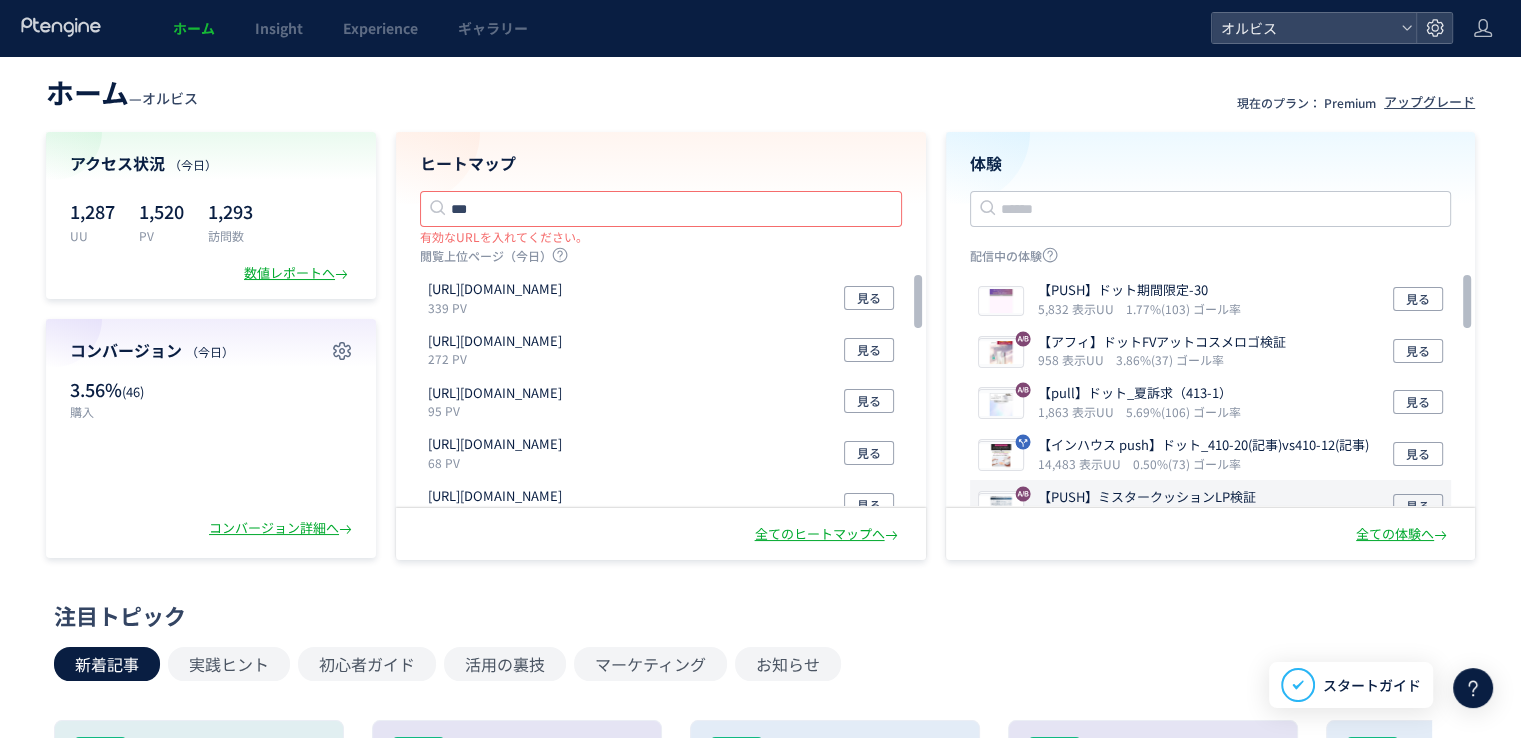 scroll, scrollTop: 0, scrollLeft: 0, axis: both 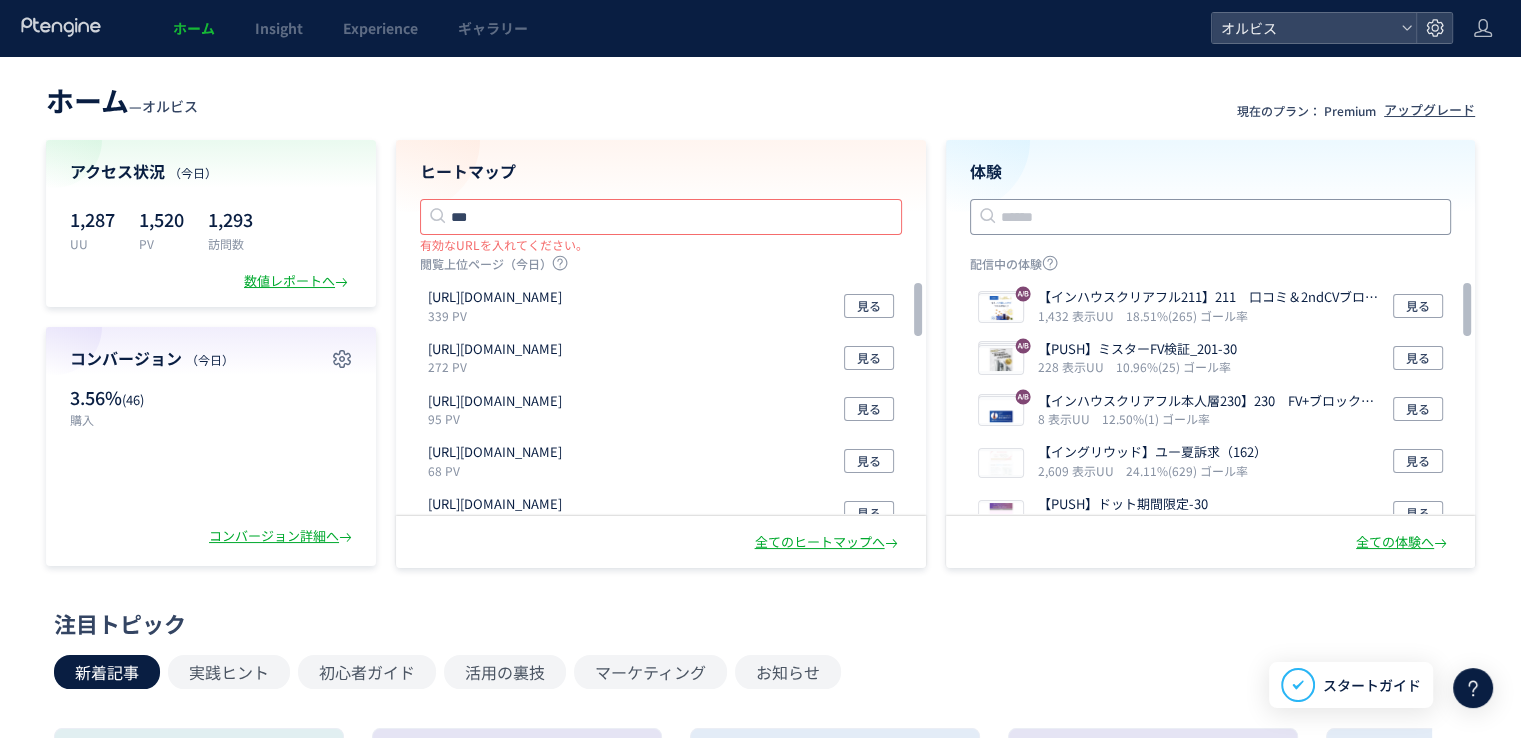 click 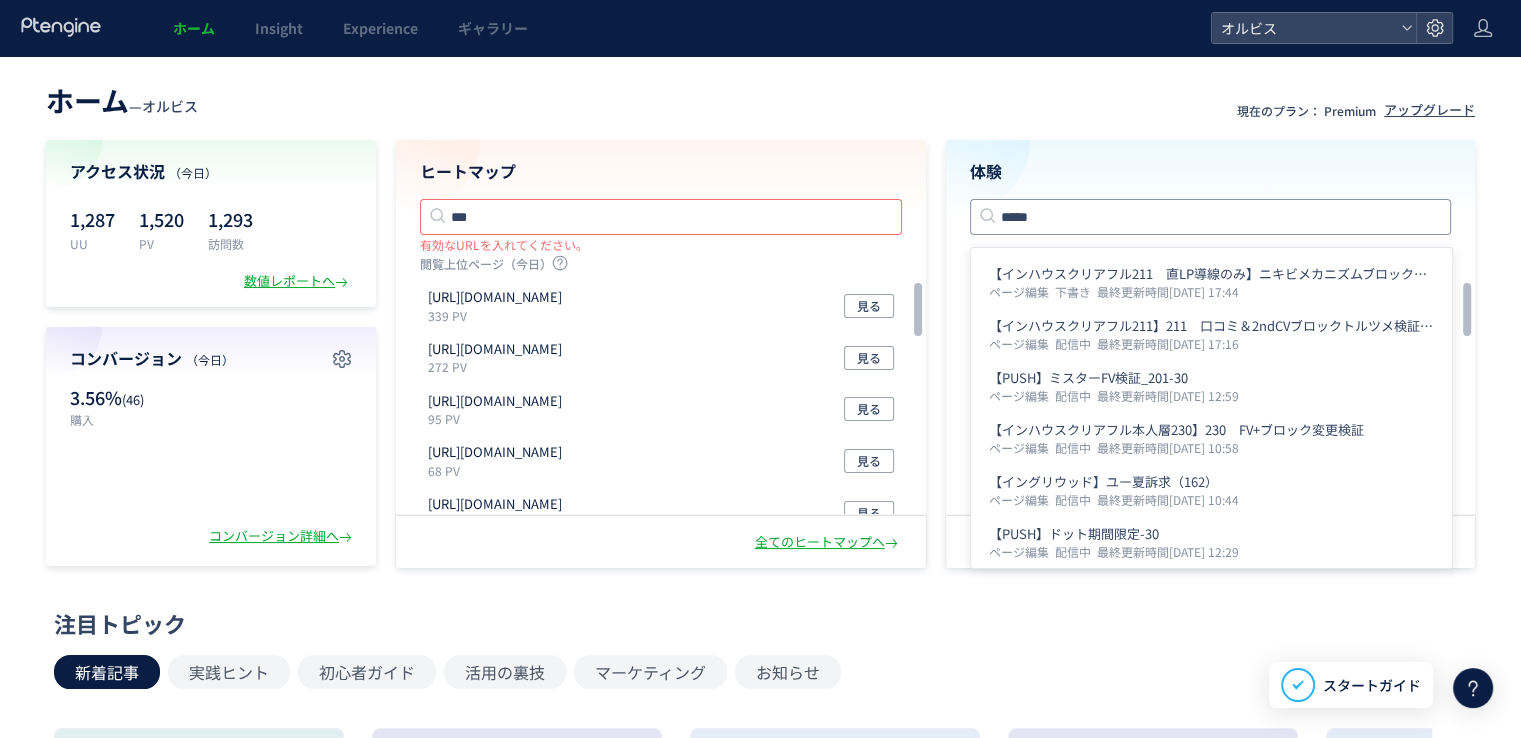 type on "*****" 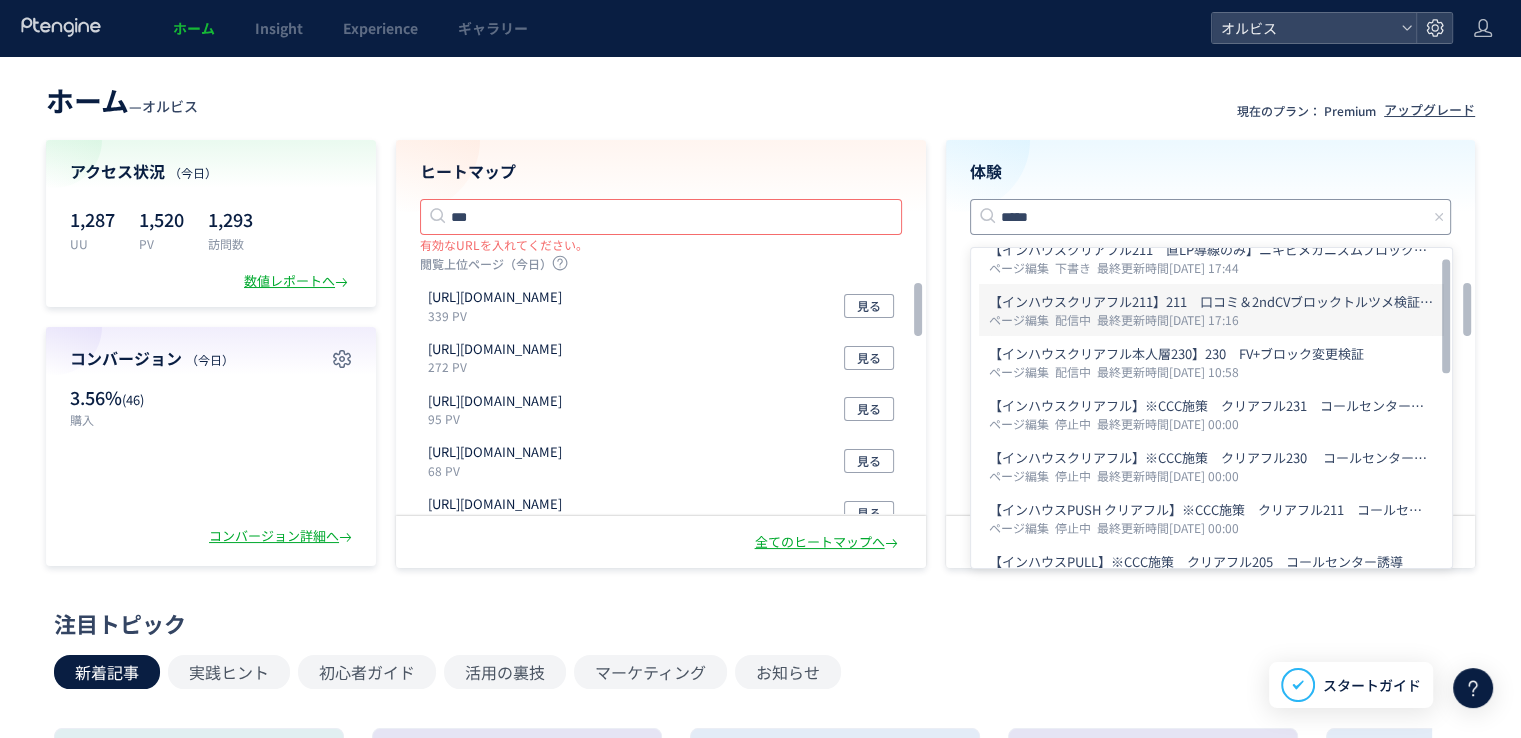 scroll, scrollTop: 24, scrollLeft: 0, axis: vertical 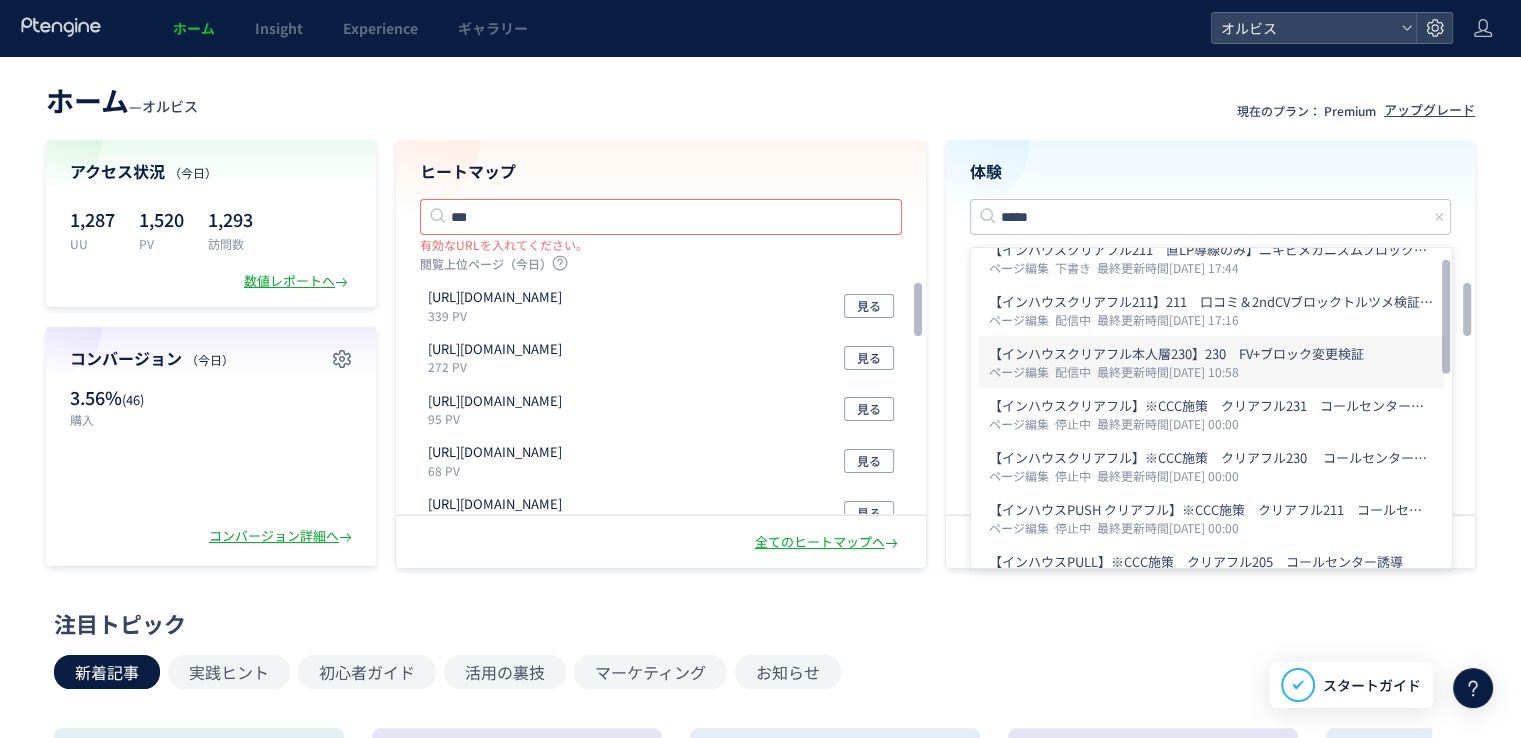 click on "【インハウスクリアフル本人層230】230　FV+ブロック変更検証" at bounding box center [1211, 354] 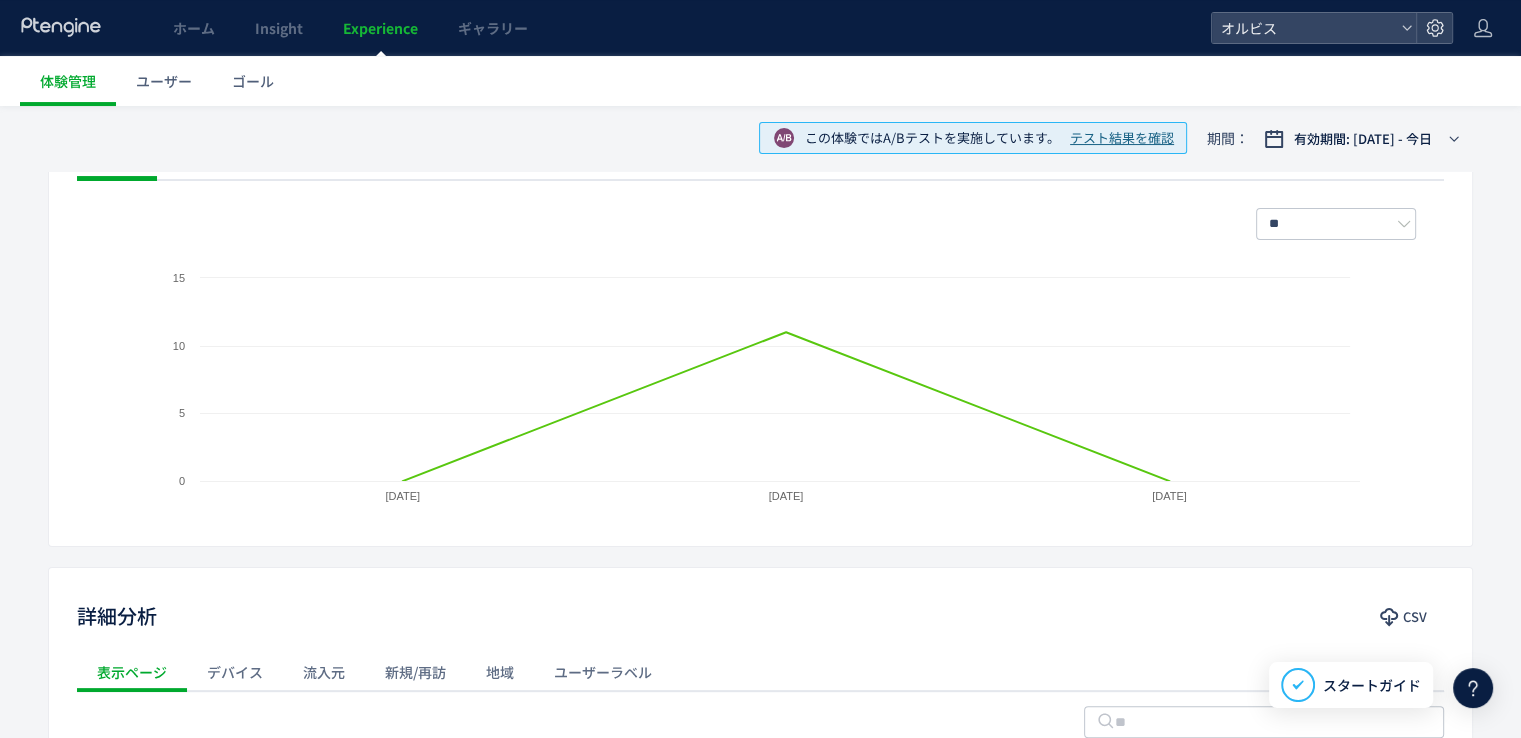 scroll, scrollTop: 0, scrollLeft: 0, axis: both 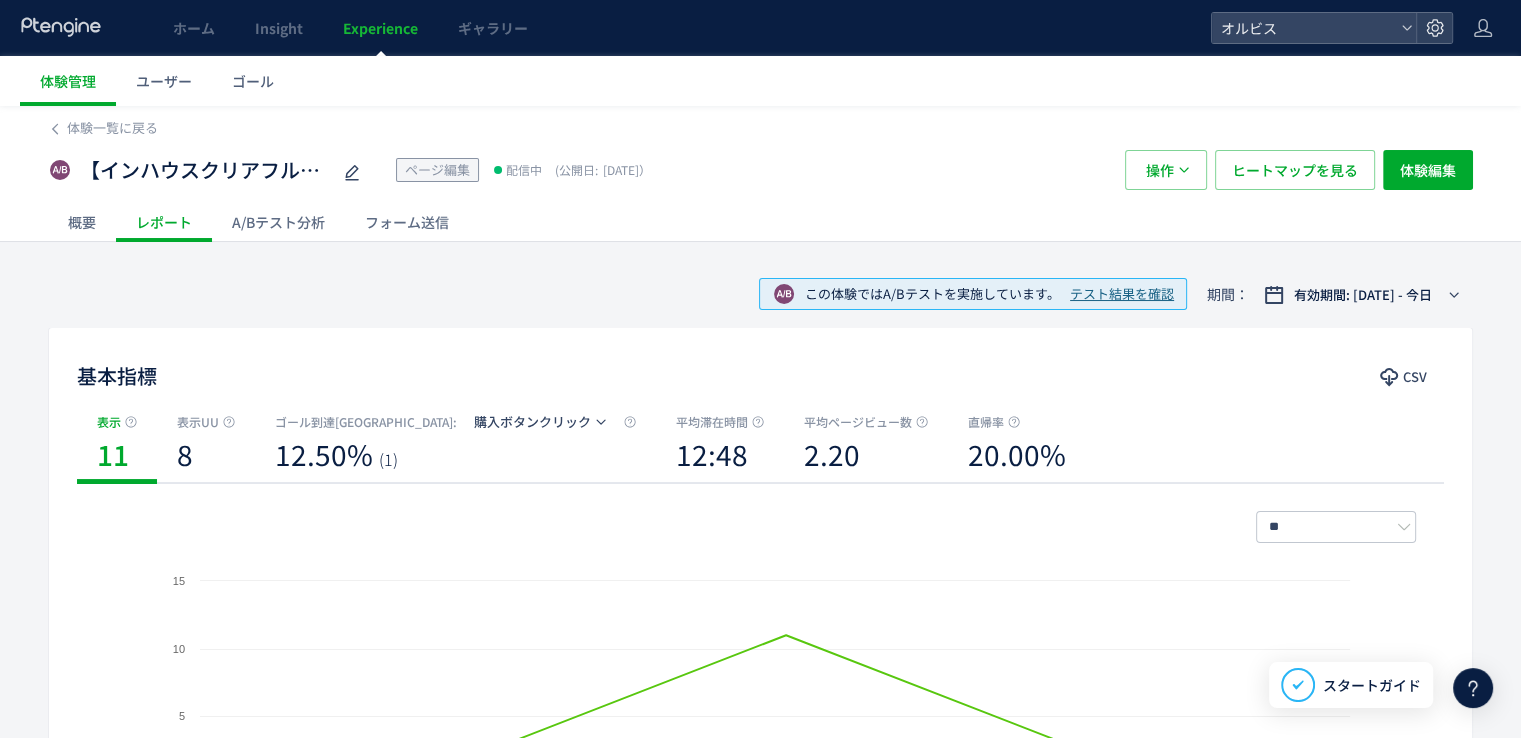 click on "A/Bテスト分析" 